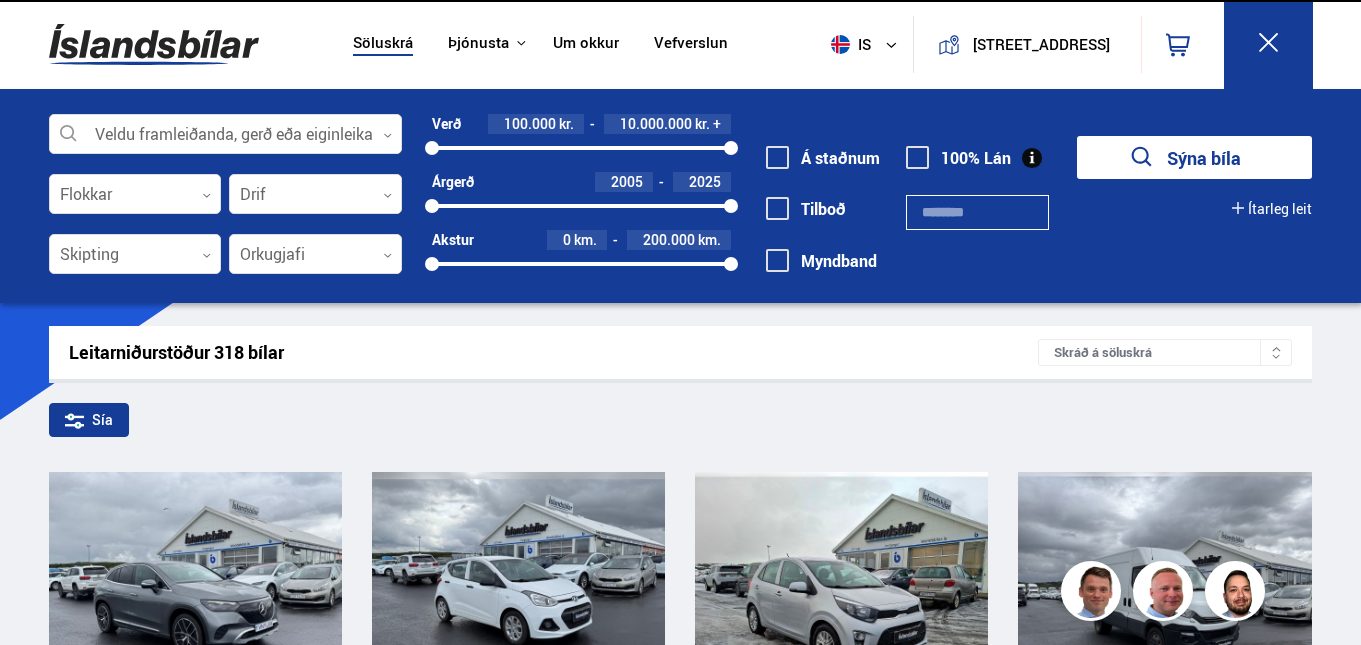 scroll, scrollTop: 100, scrollLeft: 0, axis: vertical 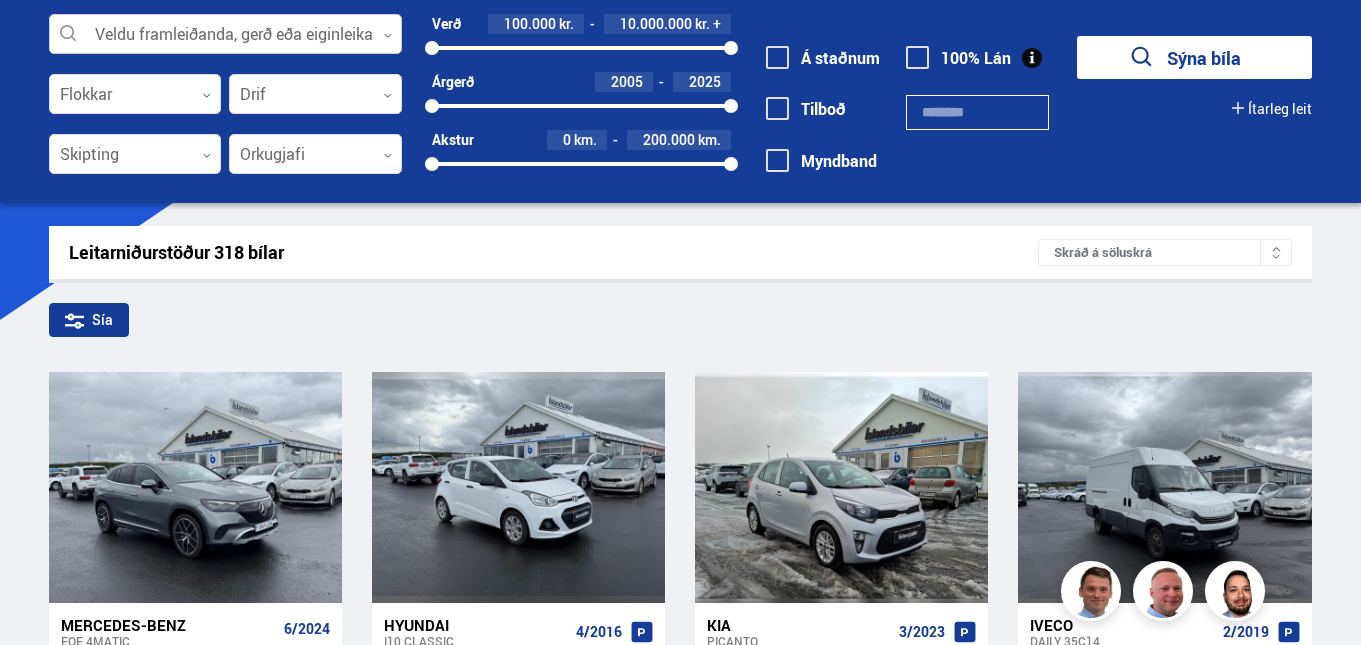 click at bounding box center [226, 35] 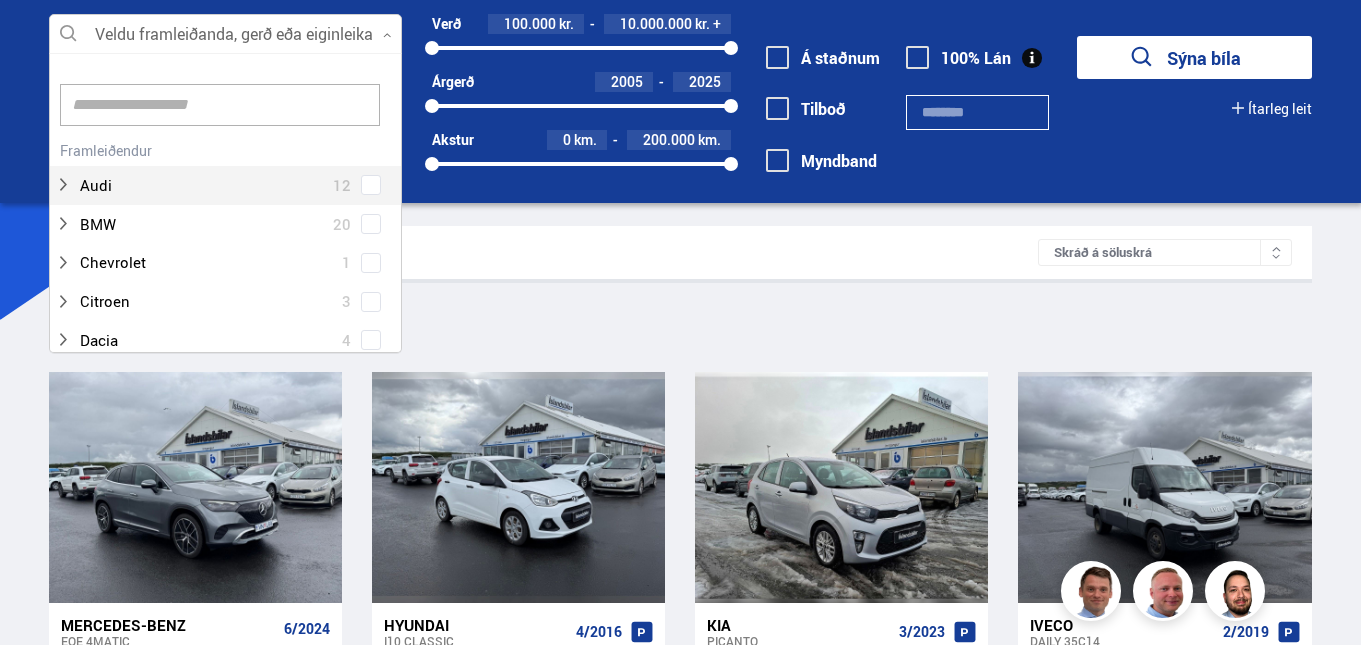 scroll, scrollTop: 302, scrollLeft: 361, axis: both 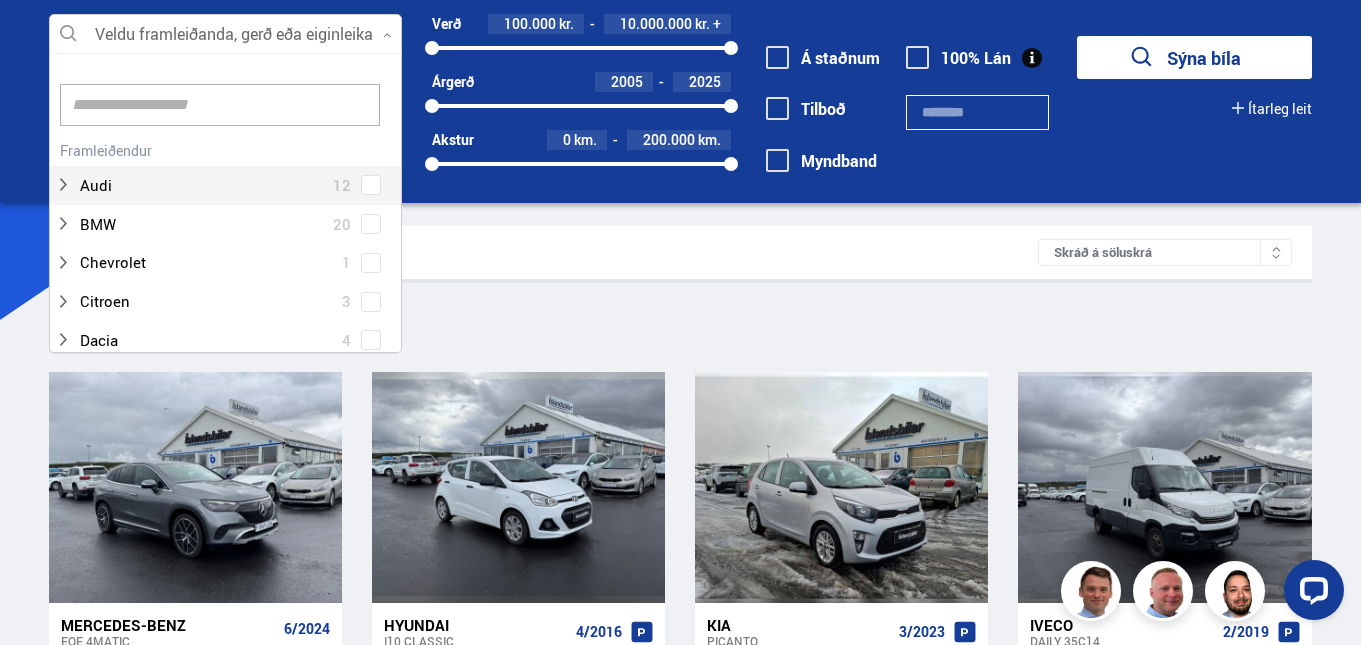 click at bounding box center [220, 105] 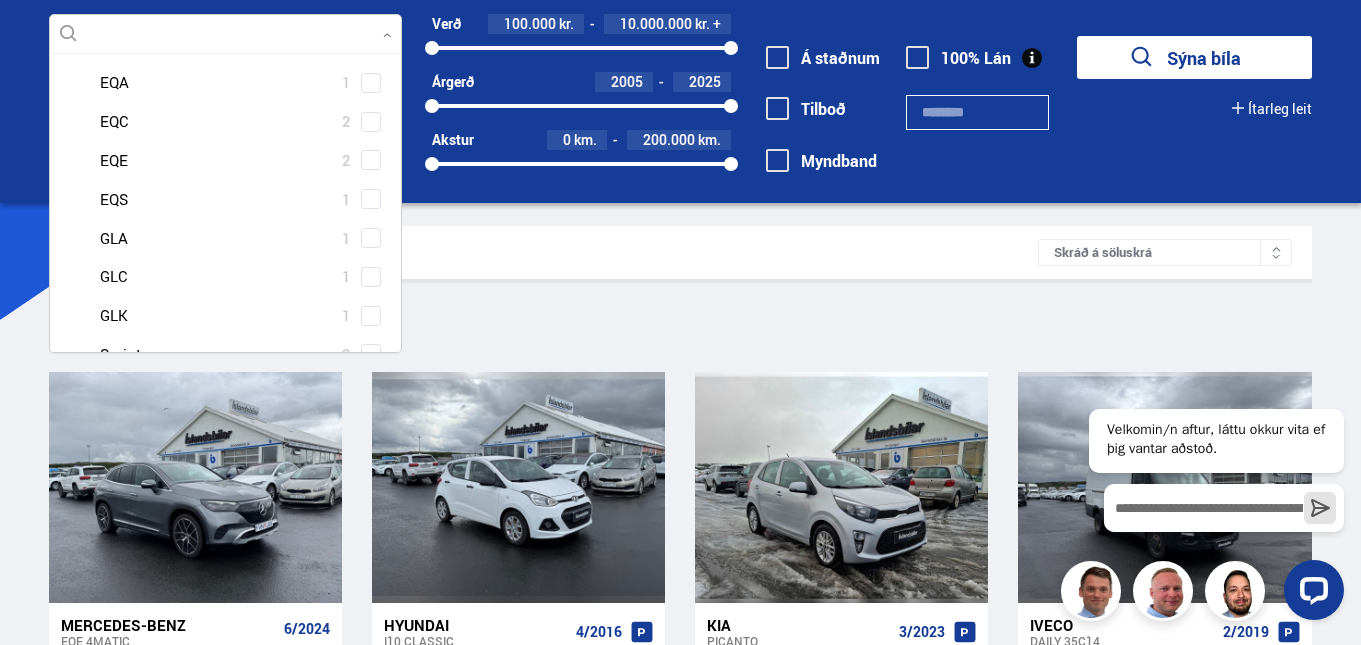scroll, scrollTop: 400, scrollLeft: 0, axis: vertical 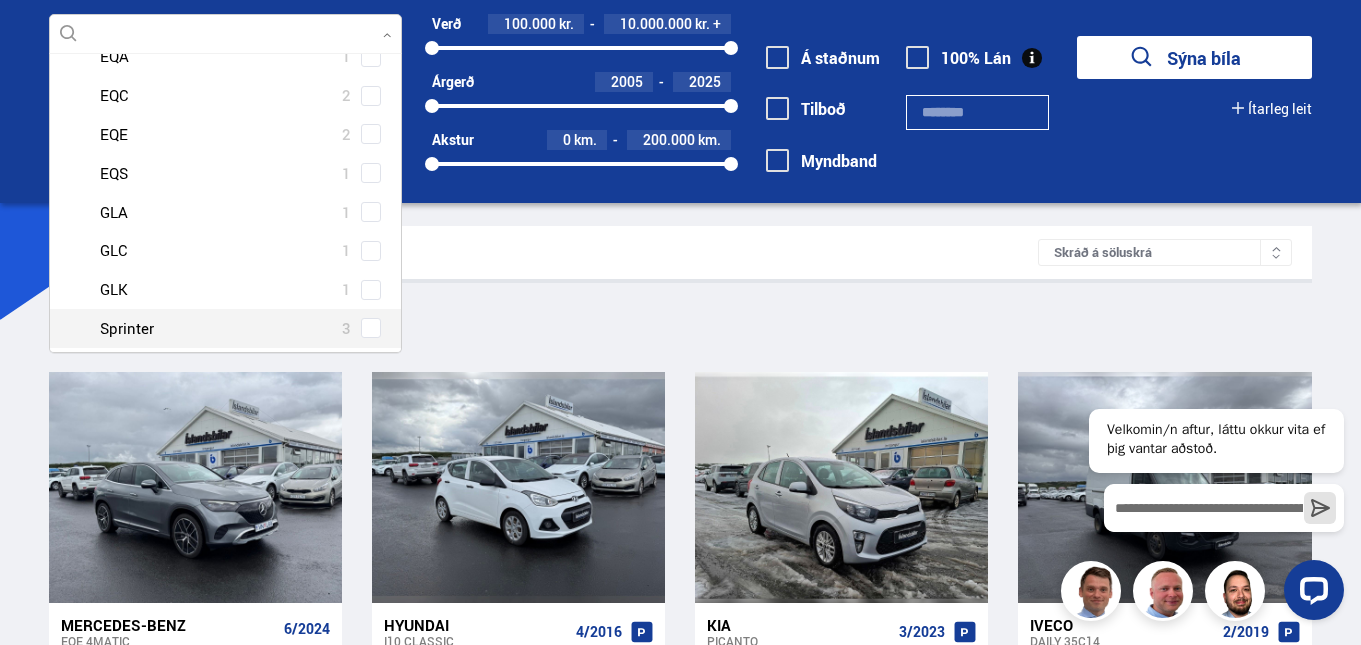click at bounding box center (246, 328) 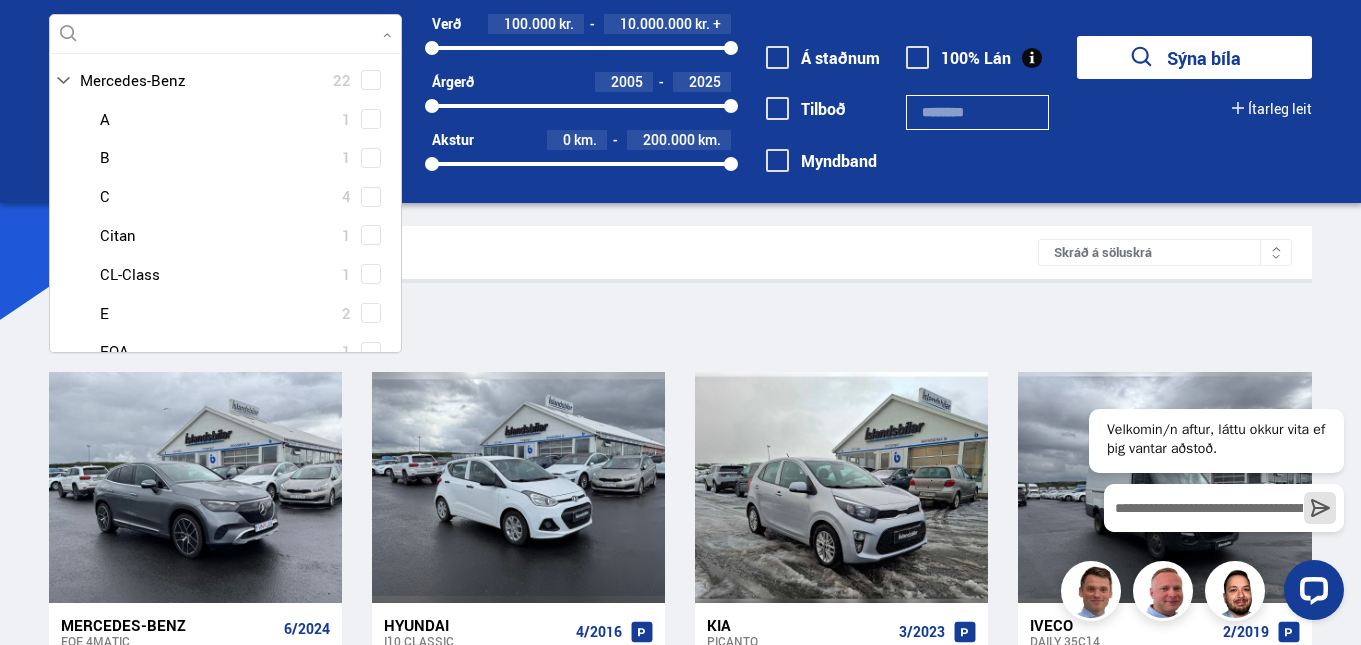 scroll, scrollTop: 0, scrollLeft: 0, axis: both 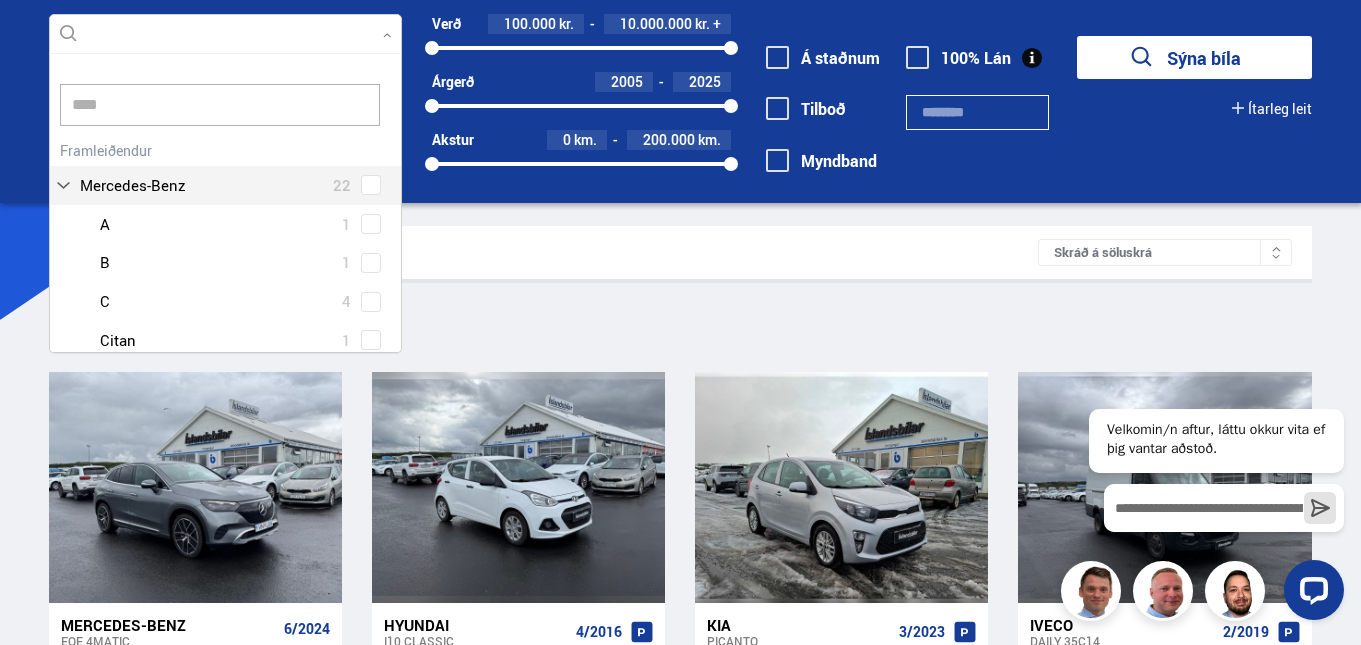 click on "Mercedes-Benz   22   Mercedes-Benz  A   1   Mercedes-Benz  B   1   Mercedes-Benz  C   4   Mercedes-Benz  Citan   1   Mercedes-Benz  CL-Class   1   Mercedes-Benz  E   2   Mercedes-Benz  EQA   1   Mercedes-Benz  EQC   2   Mercedes-Benz  EQE   2   Mercedes-Benz  EQS   1   Mercedes-Benz  GLA   1   Mercedes-Benz  GLC   1   Mercedes-Benz  GLK   1   Mercedes-Benz  Sprinter   3" at bounding box center [226, 442] 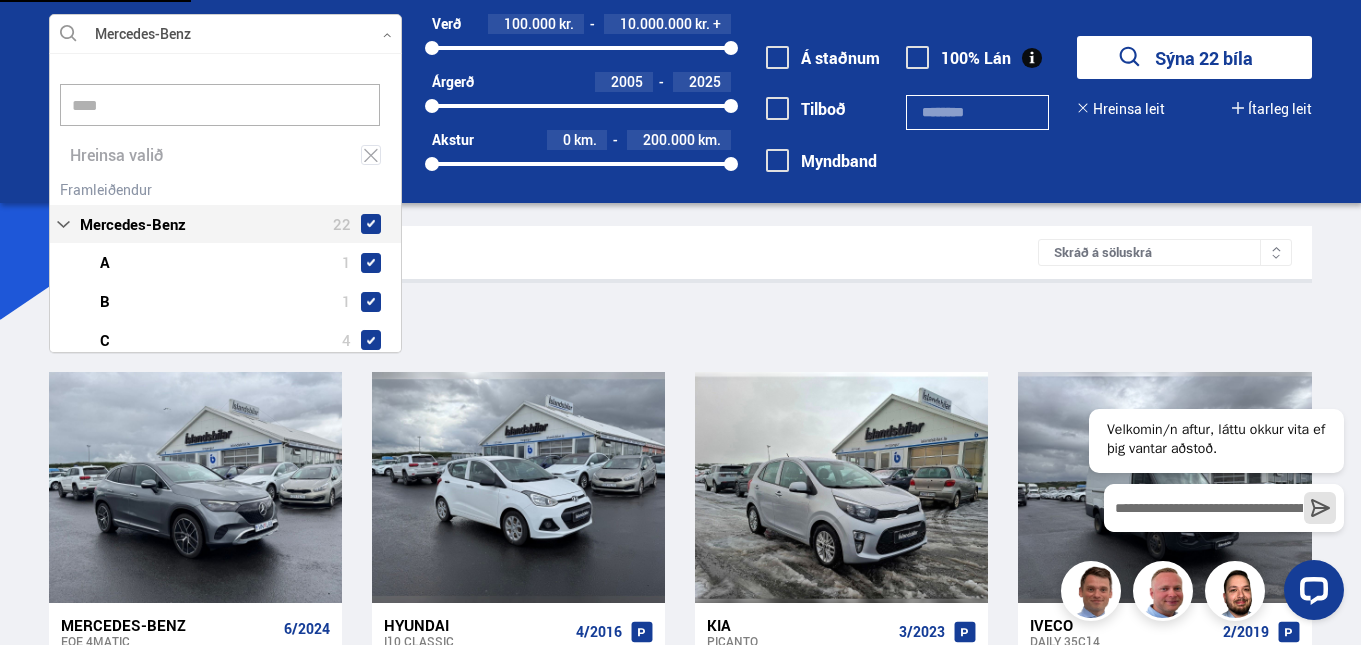 type on "****" 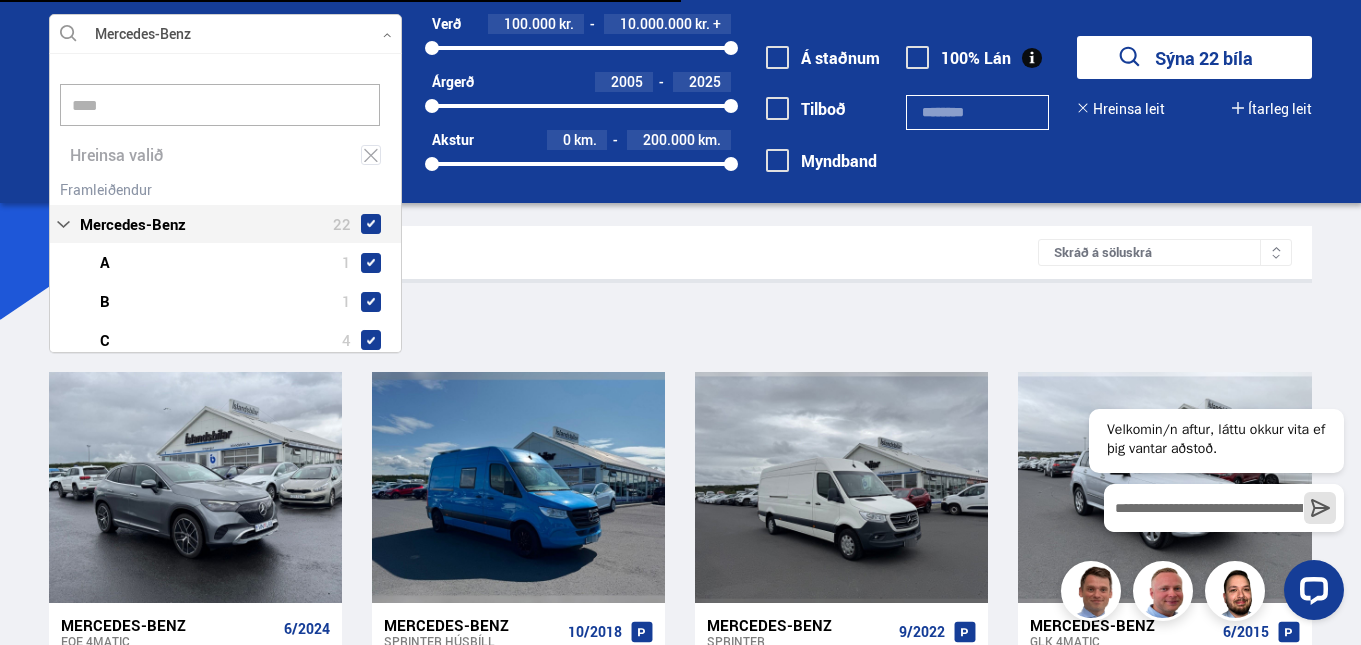 scroll, scrollTop: 0, scrollLeft: 0, axis: both 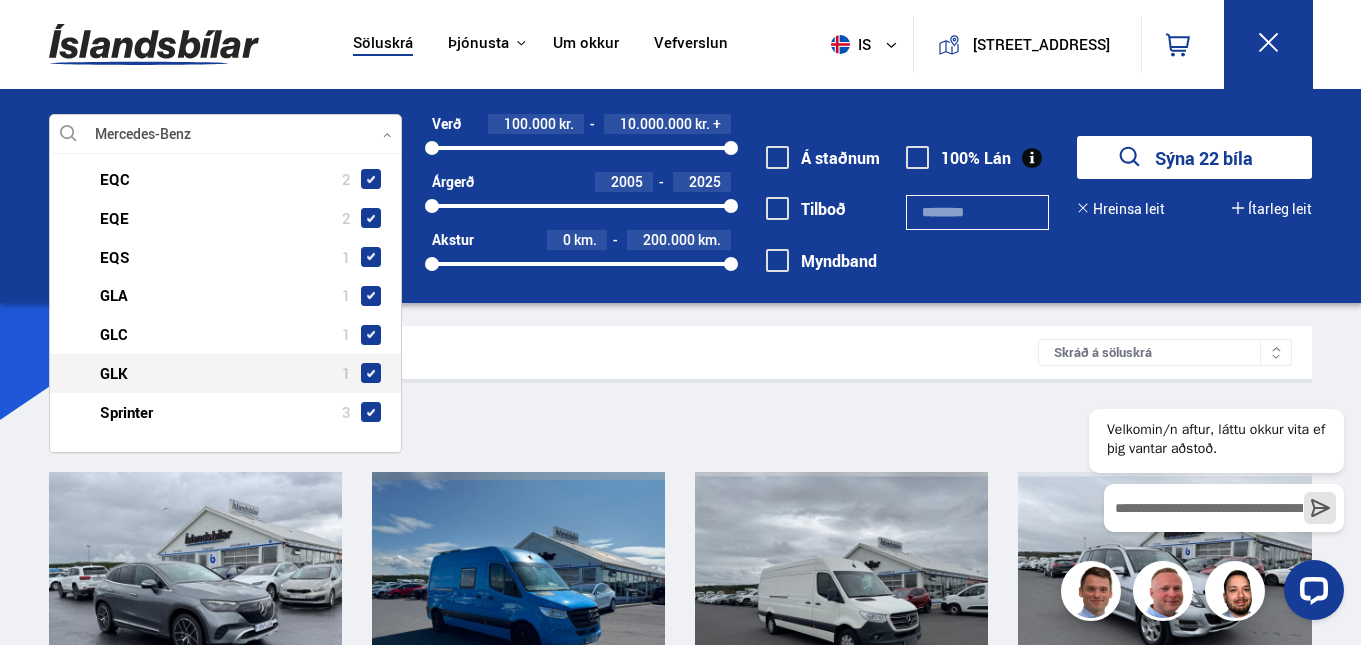 click at bounding box center (371, 373) 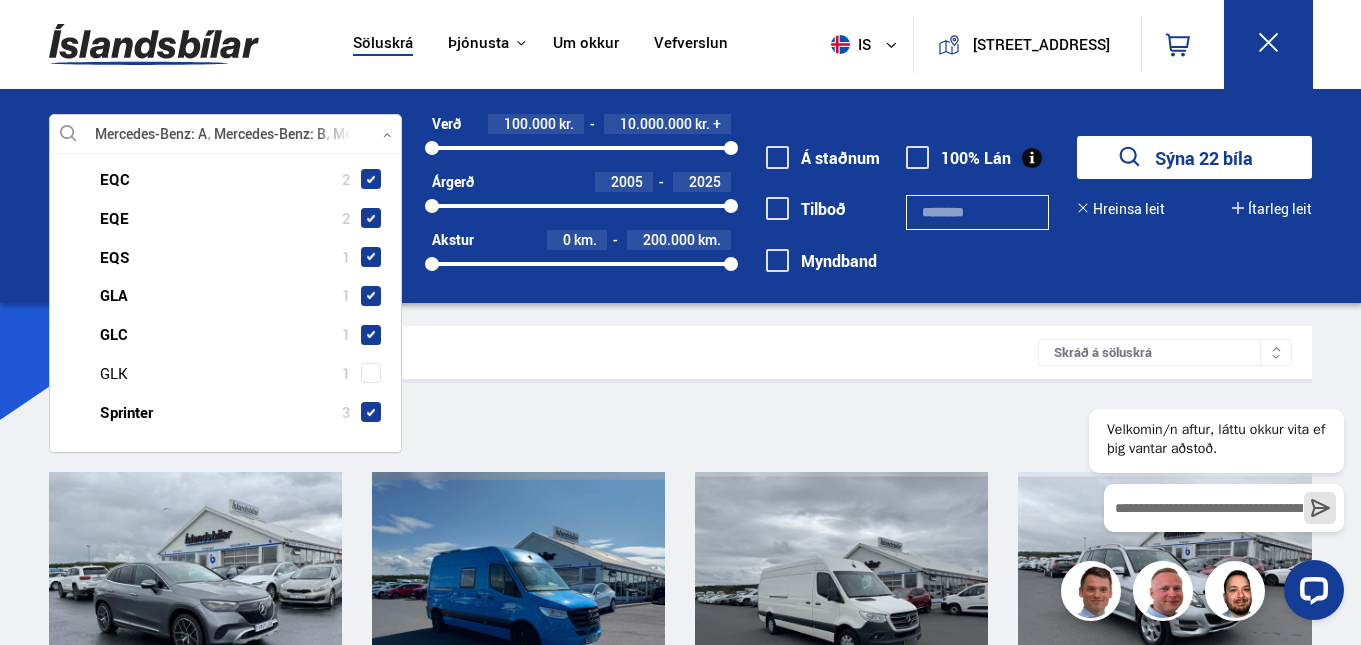 scroll, scrollTop: 0, scrollLeft: 0, axis: both 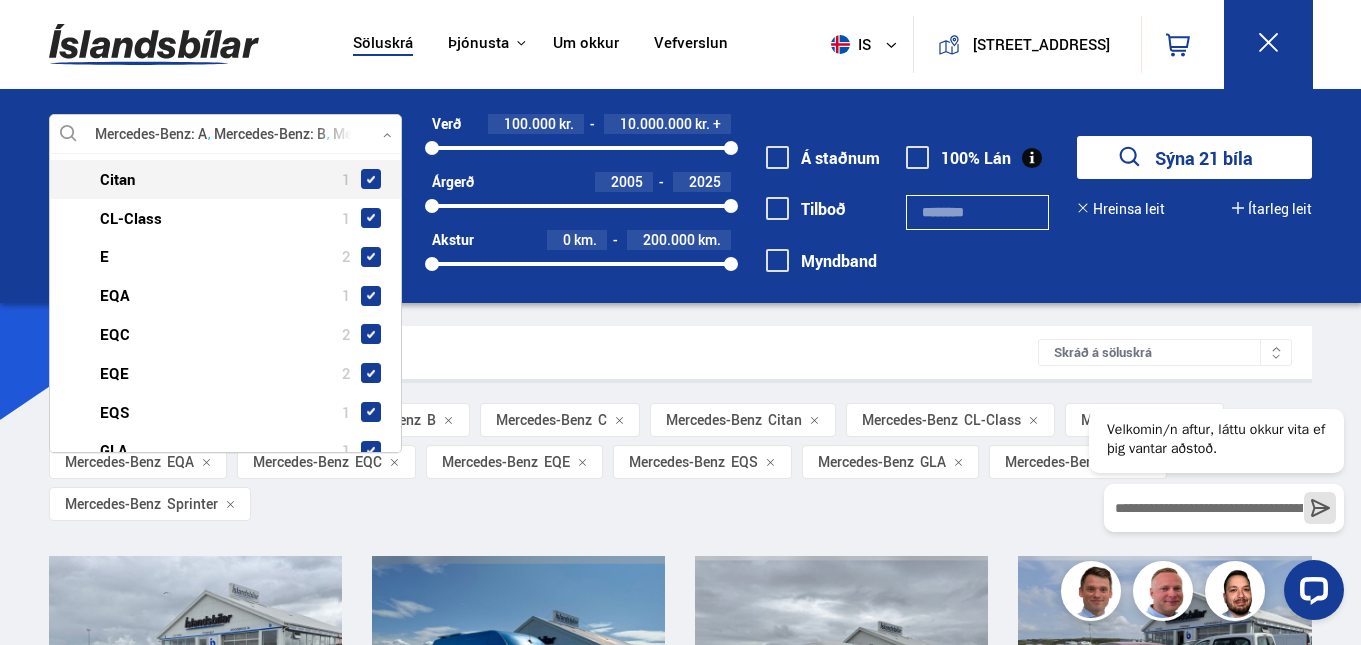 click at bounding box center (371, 179) 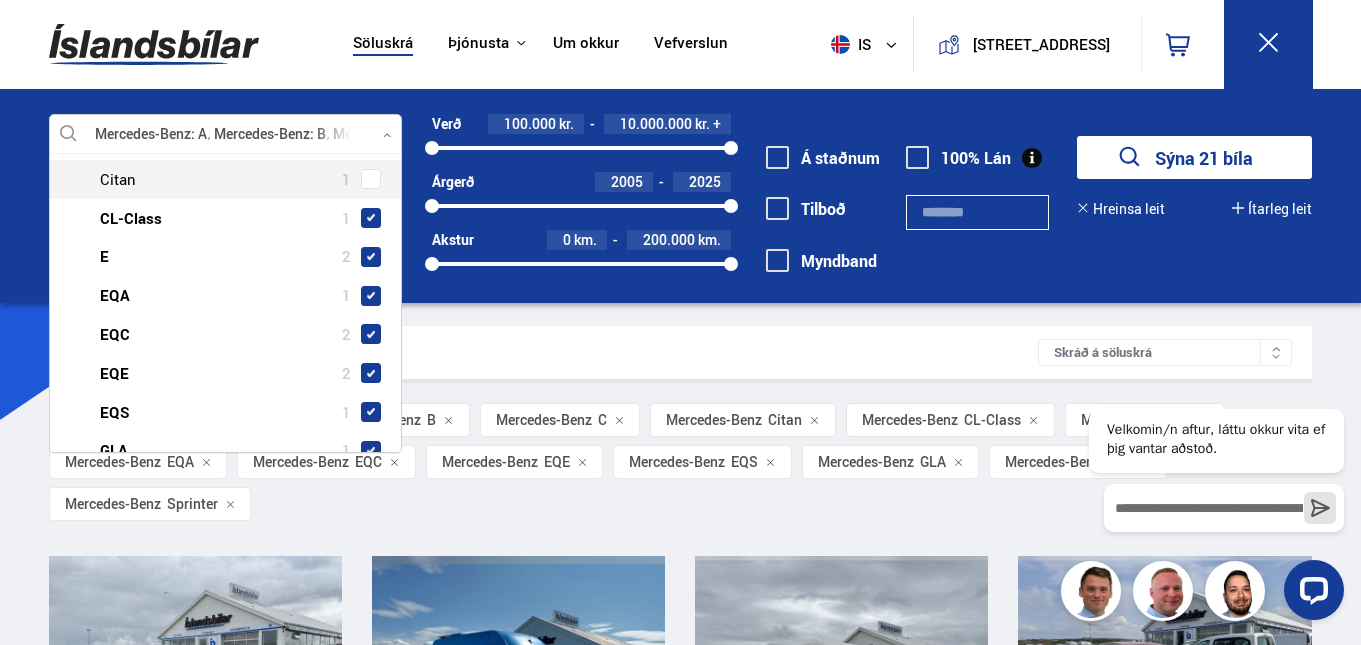 scroll, scrollTop: 0, scrollLeft: 0, axis: both 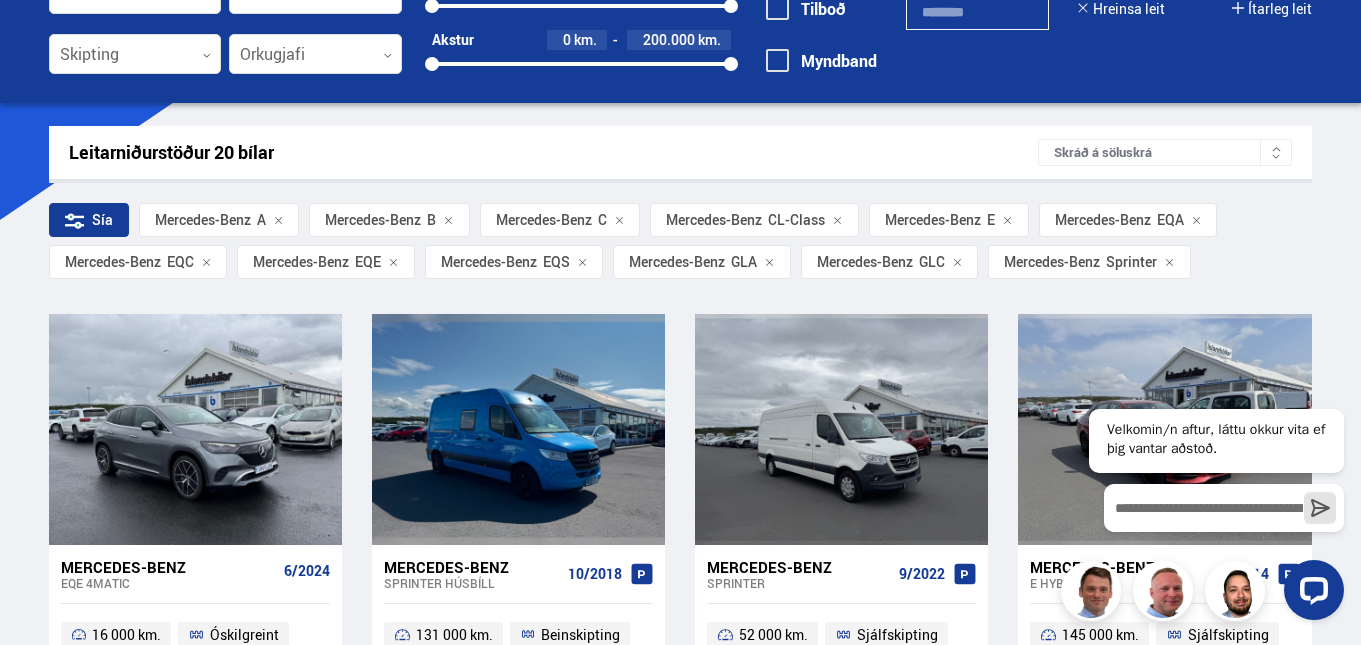 click on "Mercedes-Benz  Sprinter" at bounding box center [1080, 262] 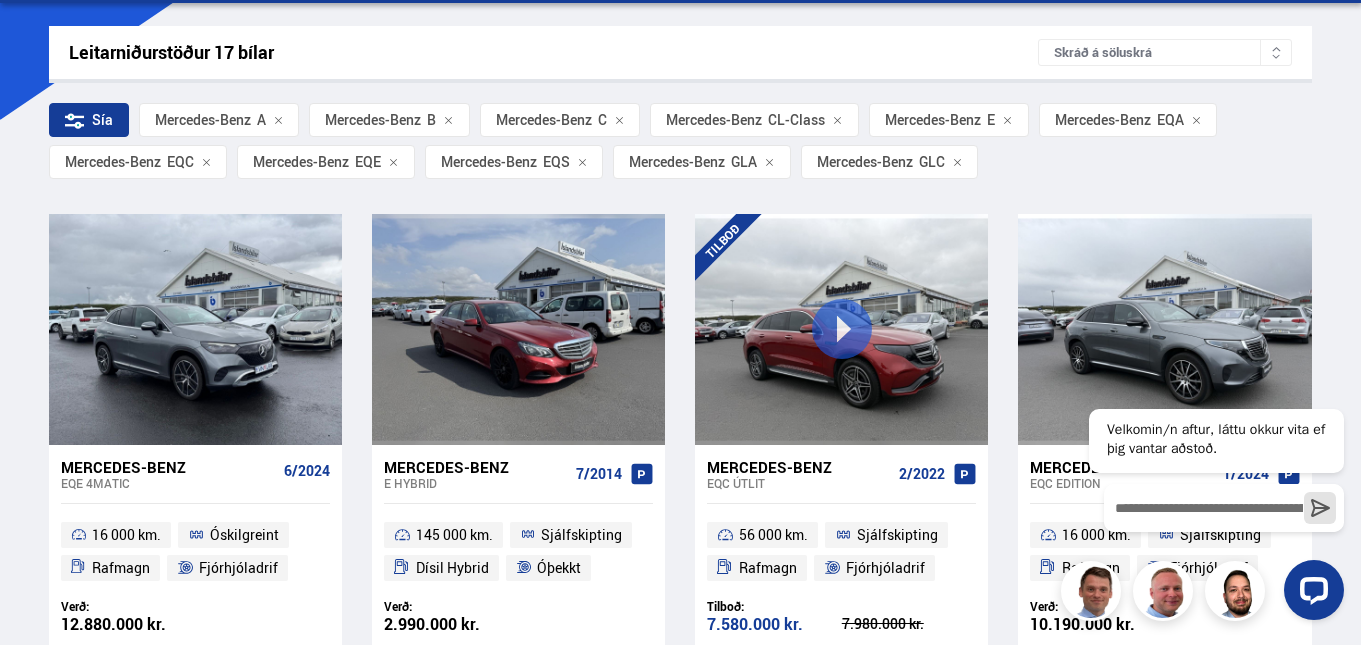 scroll, scrollTop: 0, scrollLeft: 0, axis: both 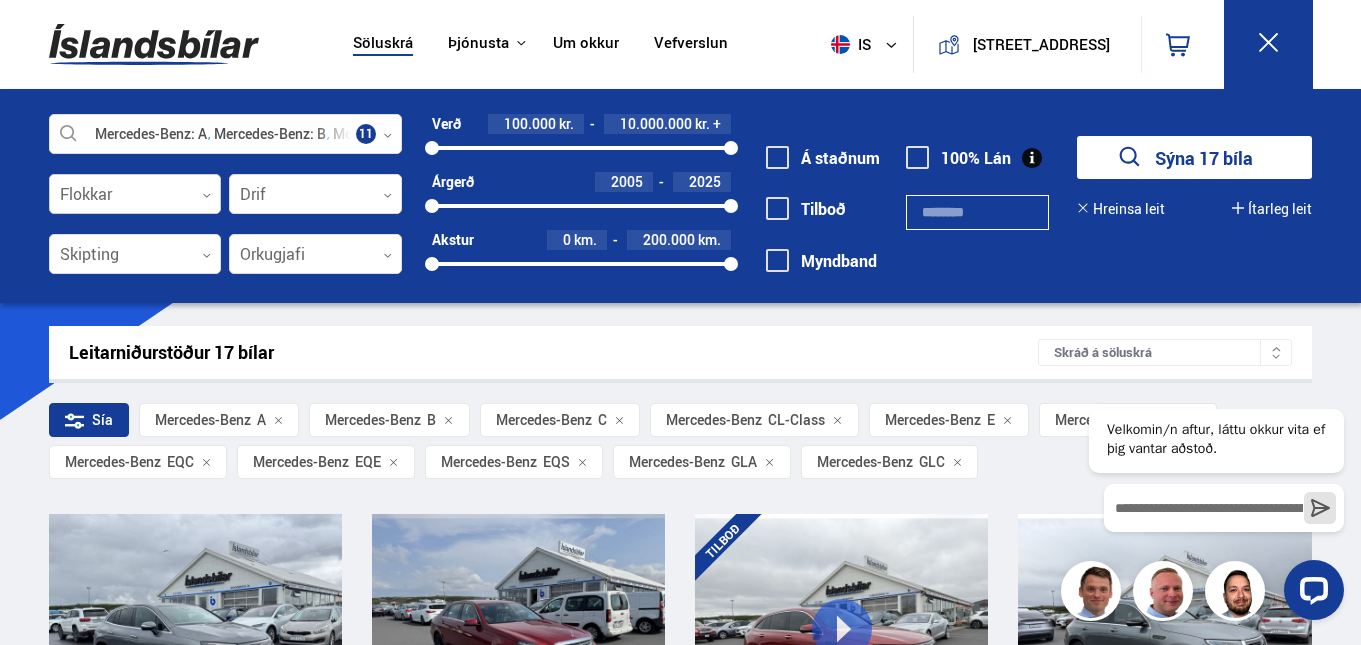 click at bounding box center (135, 195) 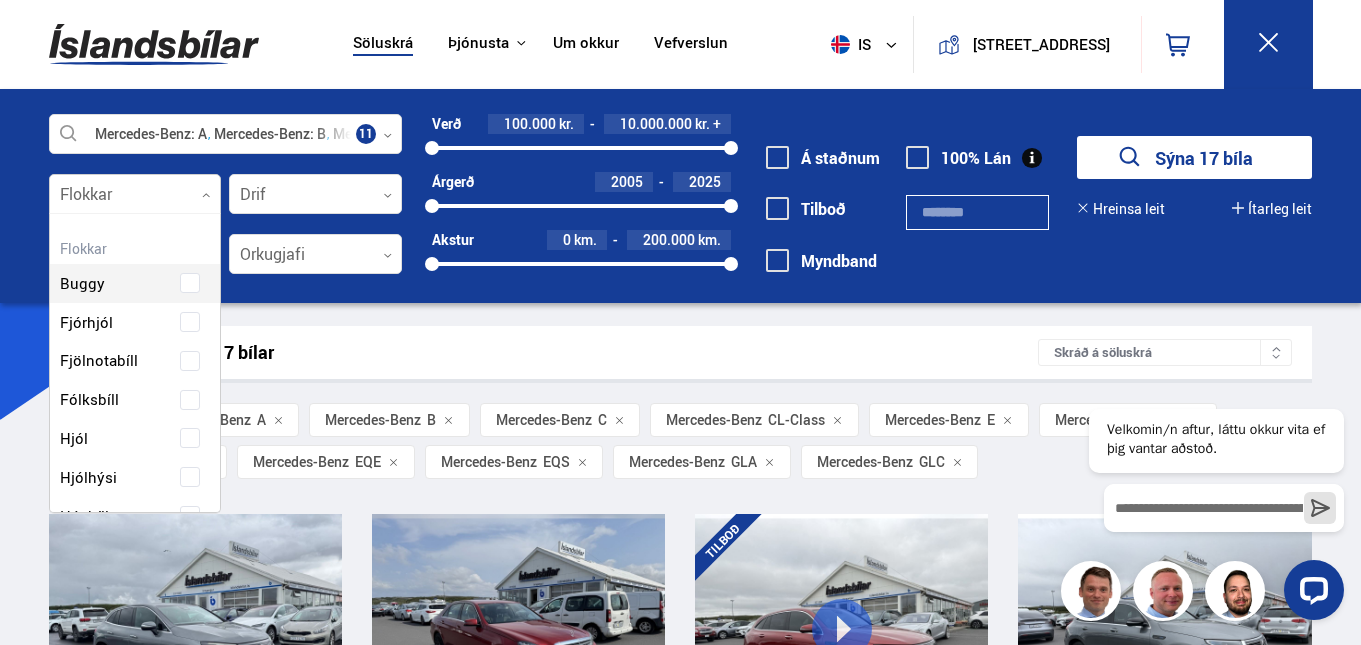scroll, scrollTop: 302, scrollLeft: 180, axis: both 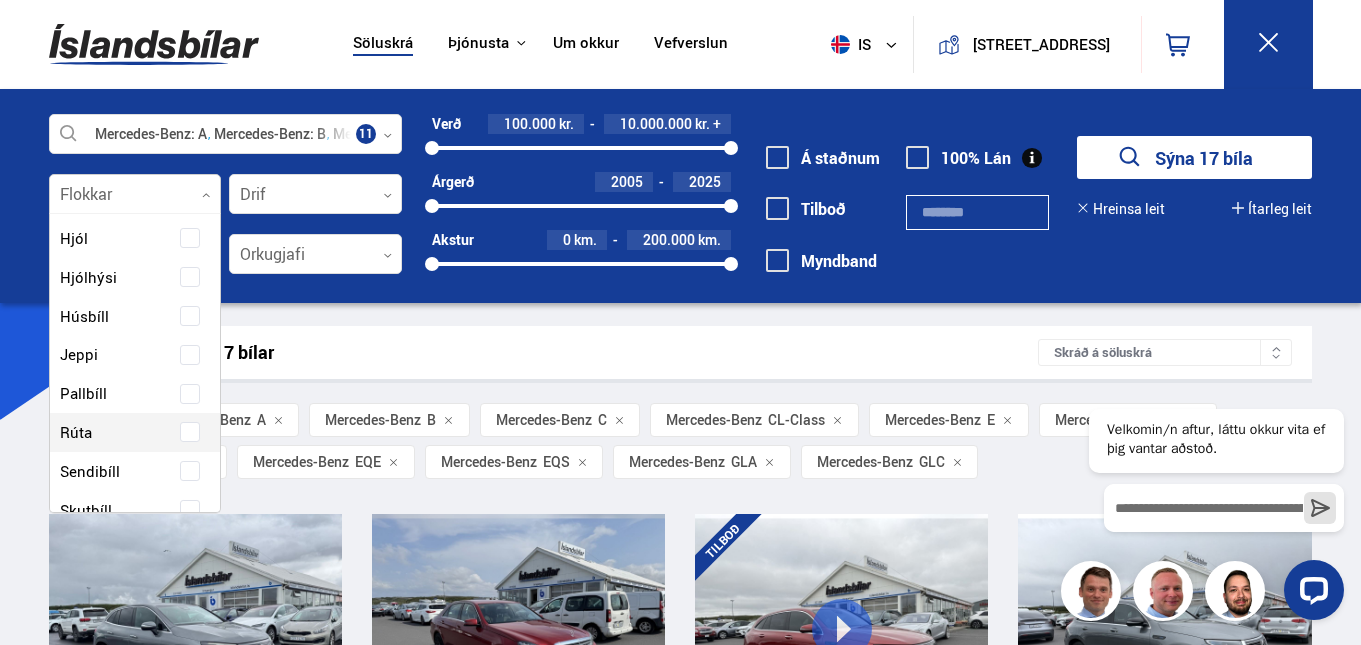 click on "Rúta" at bounding box center (76, 432) 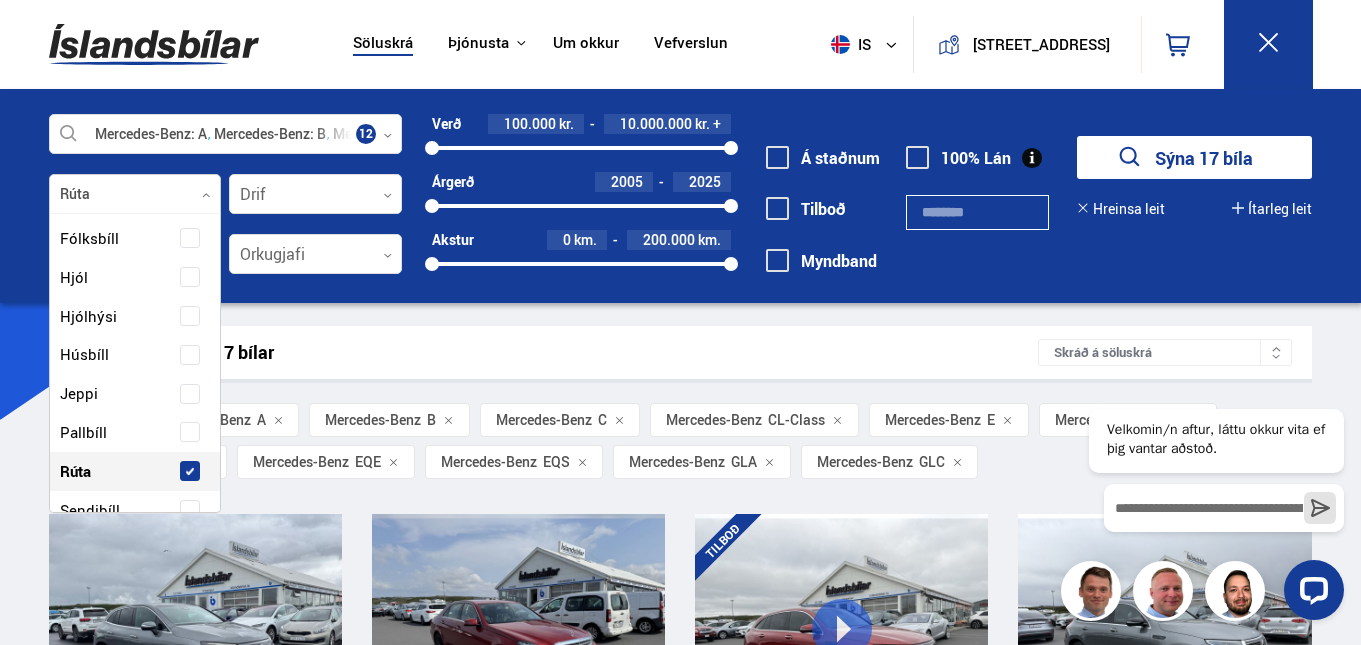 scroll, scrollTop: 239, scrollLeft: 0, axis: vertical 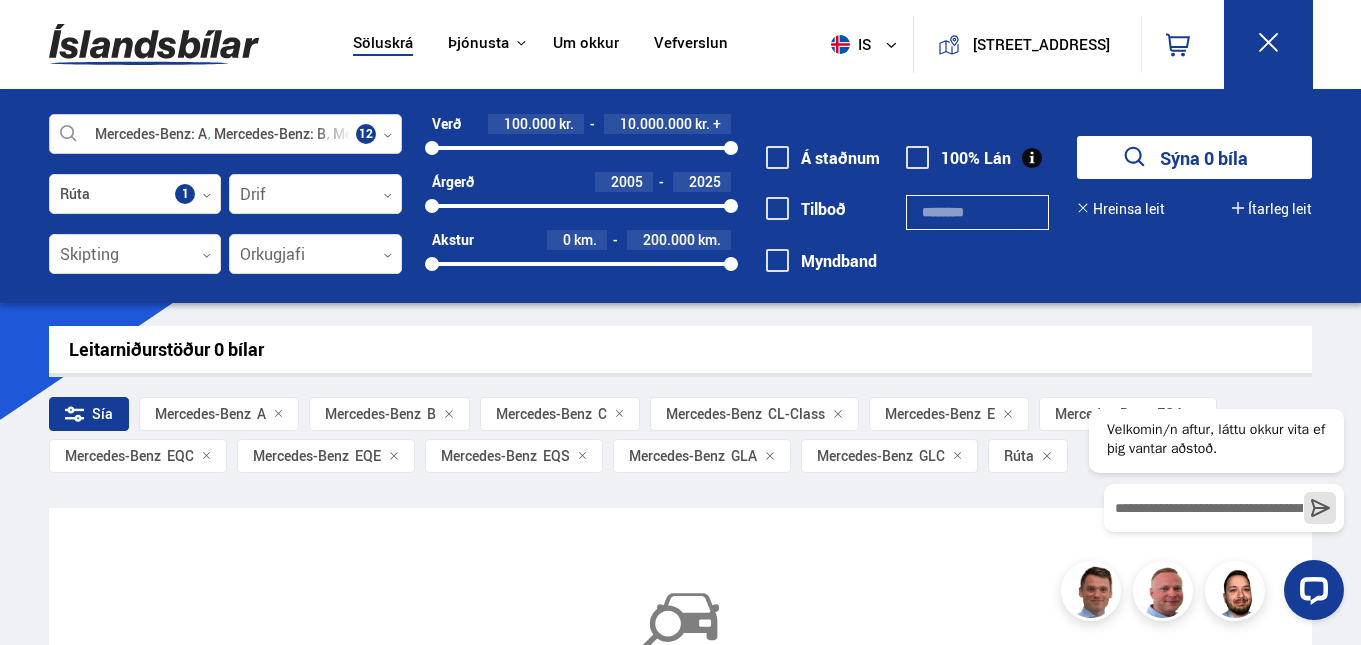 click at bounding box center [226, 135] 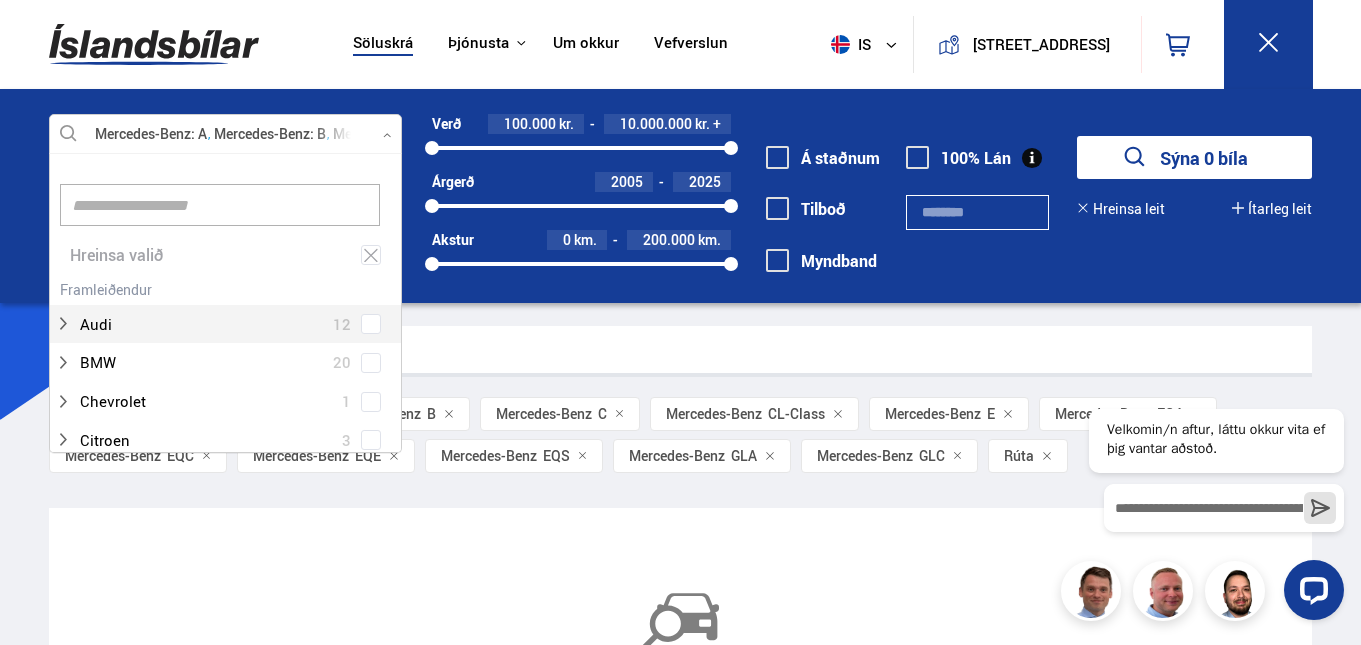 scroll, scrollTop: 302, scrollLeft: 361, axis: both 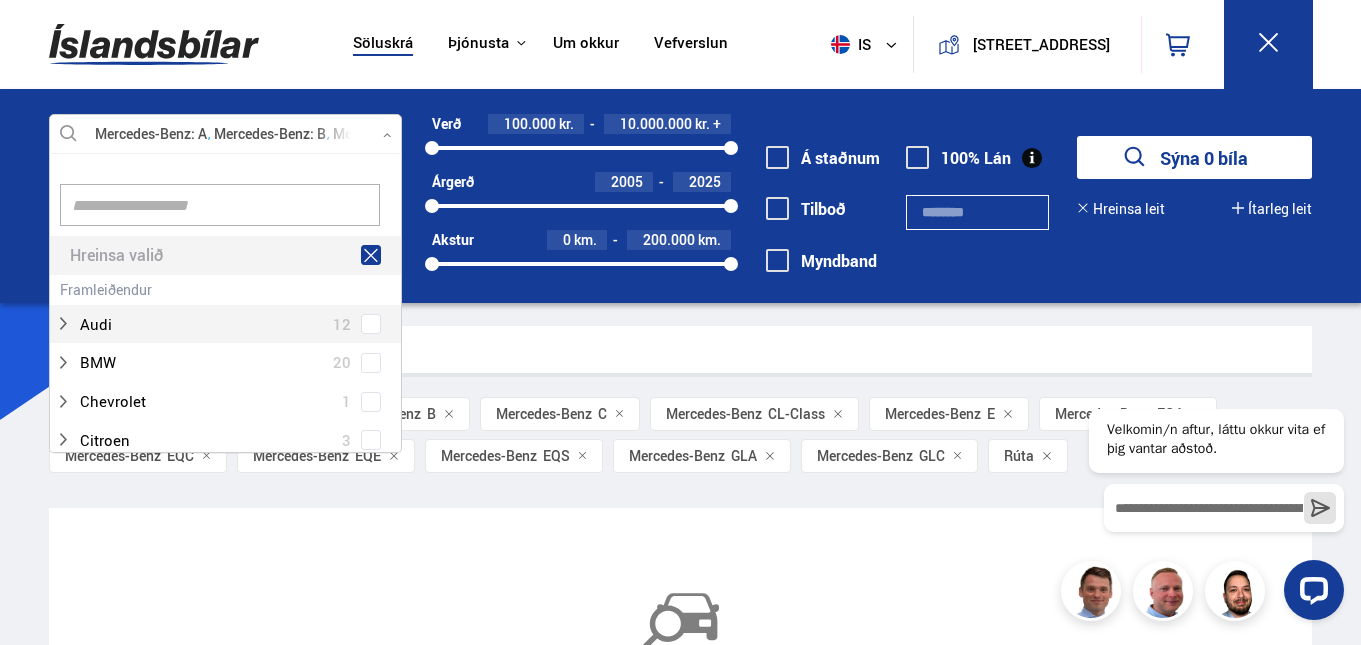 click 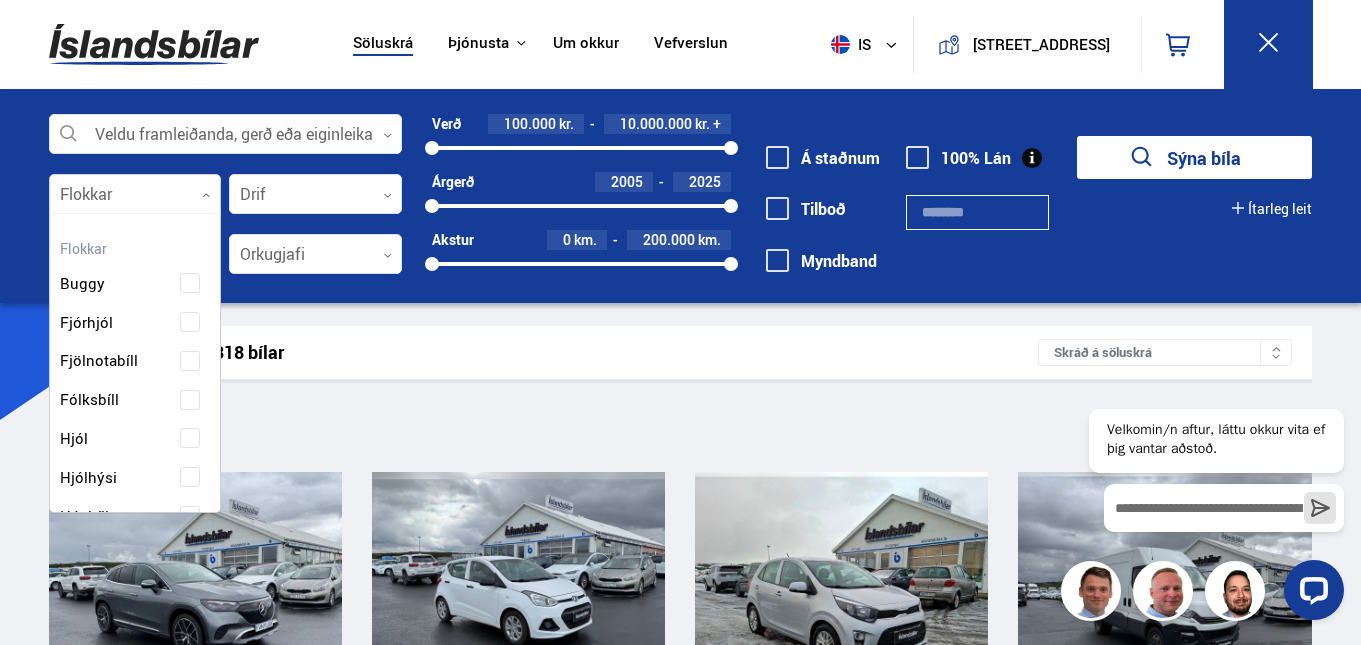 click at bounding box center [135, 195] 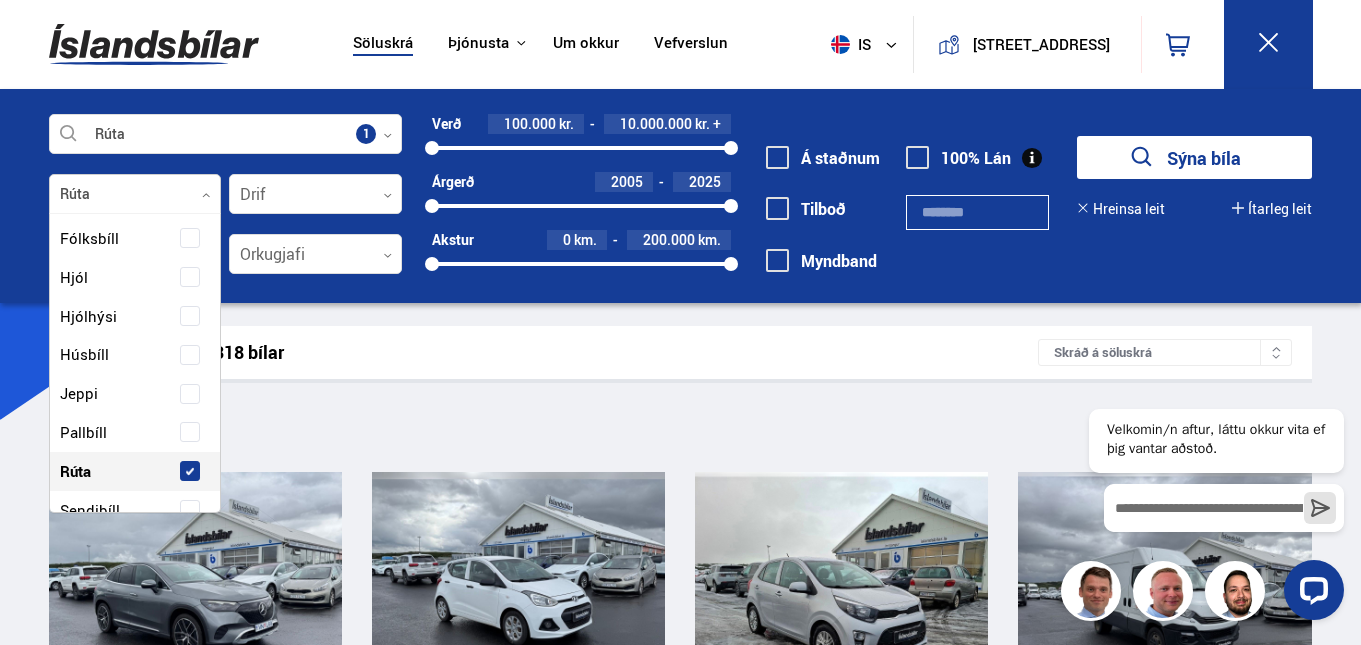 click on "Rúta" at bounding box center (75, 471) 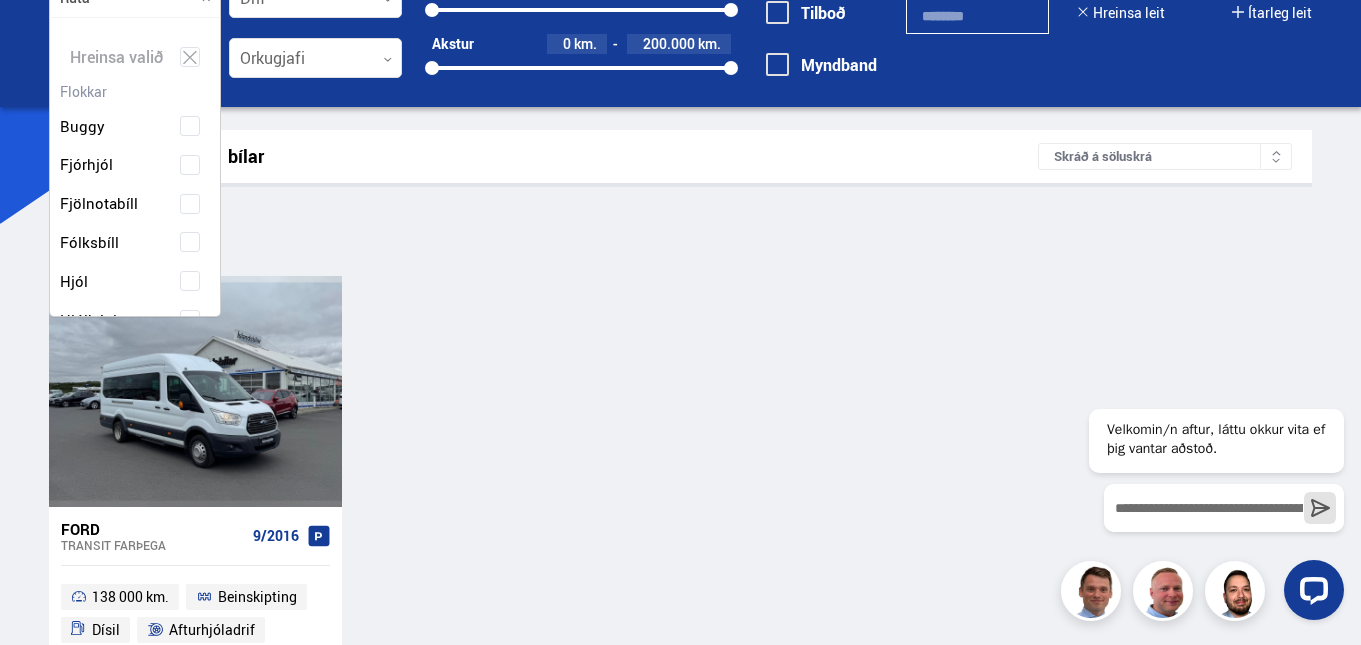 scroll, scrollTop: 200, scrollLeft: 0, axis: vertical 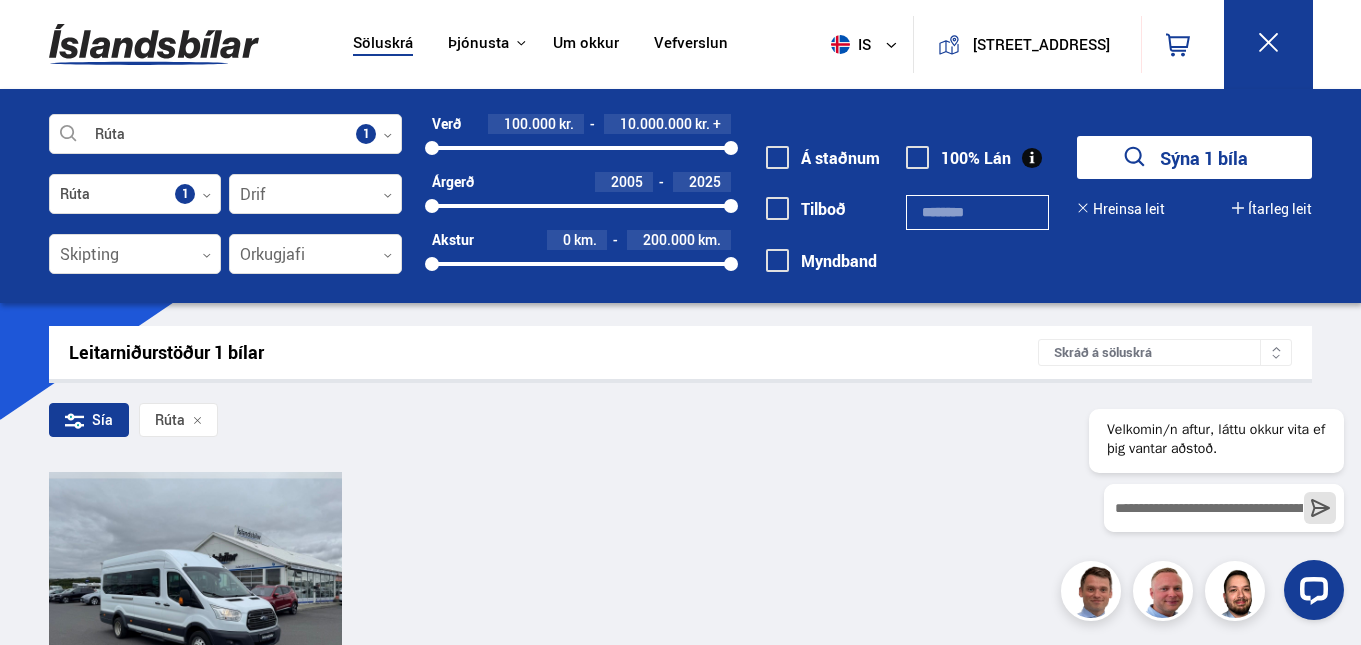 click at bounding box center (154, 44) 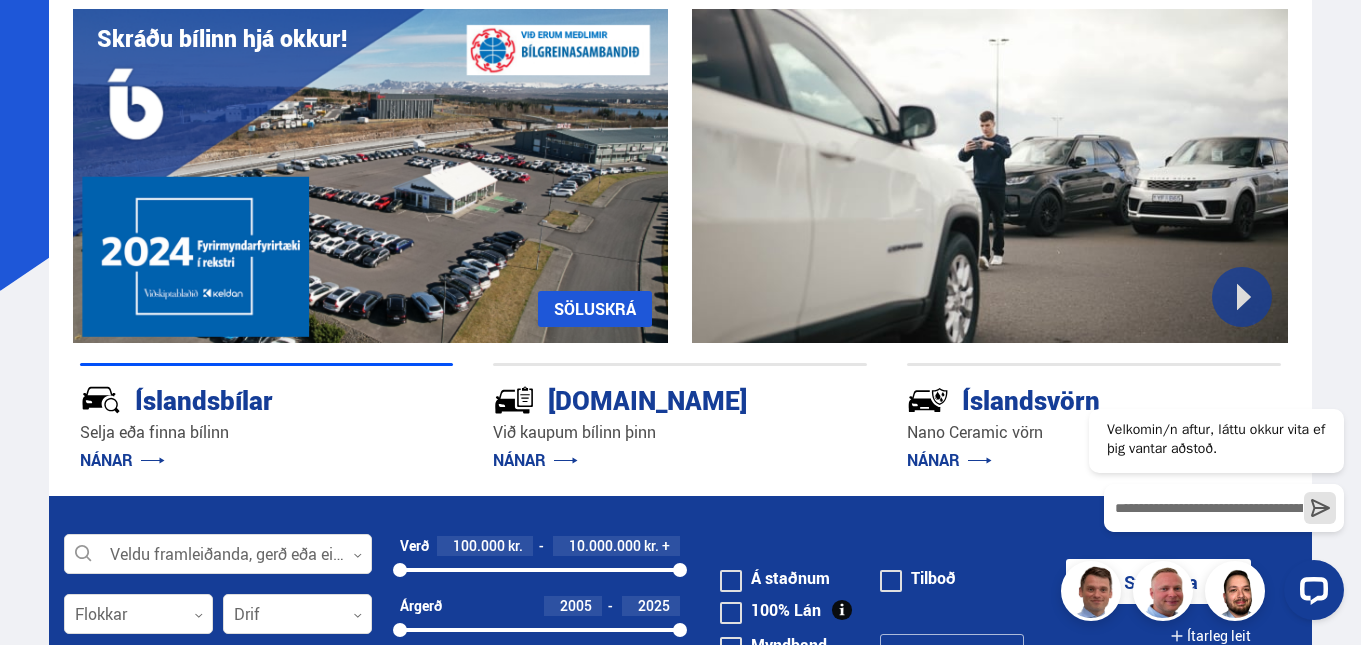 scroll, scrollTop: 0, scrollLeft: 0, axis: both 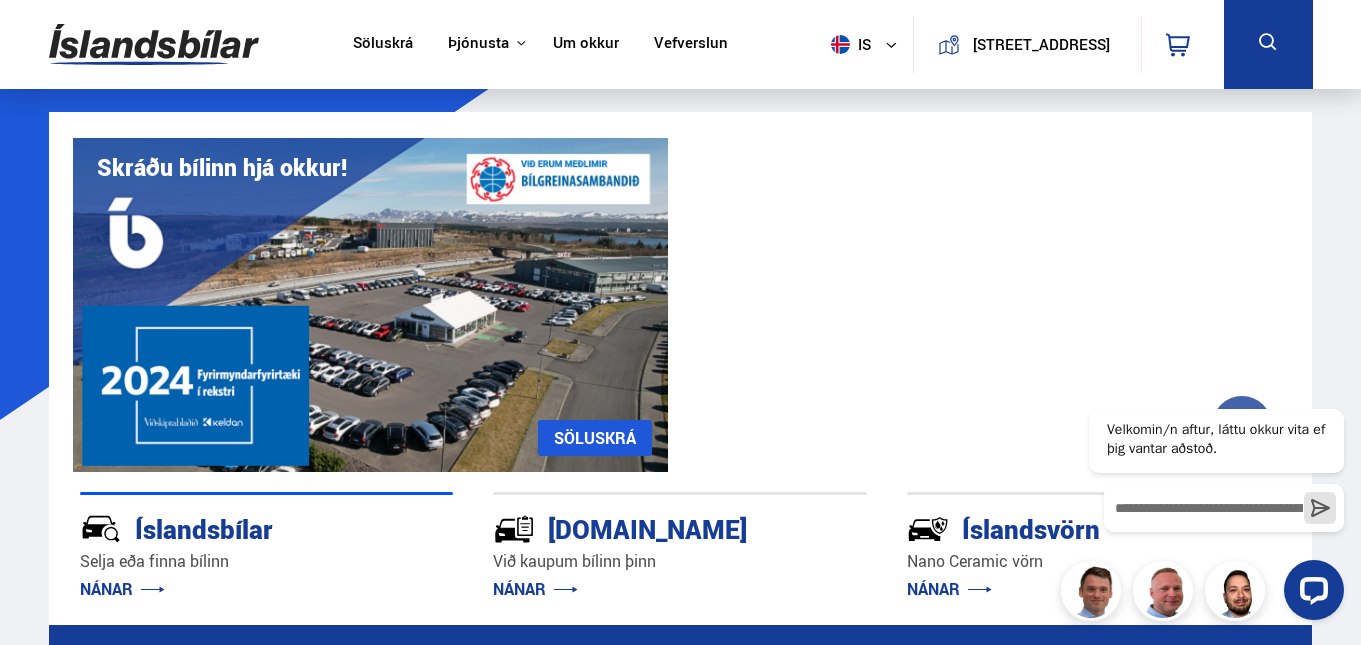 click on "Söluskrá" at bounding box center (383, 44) 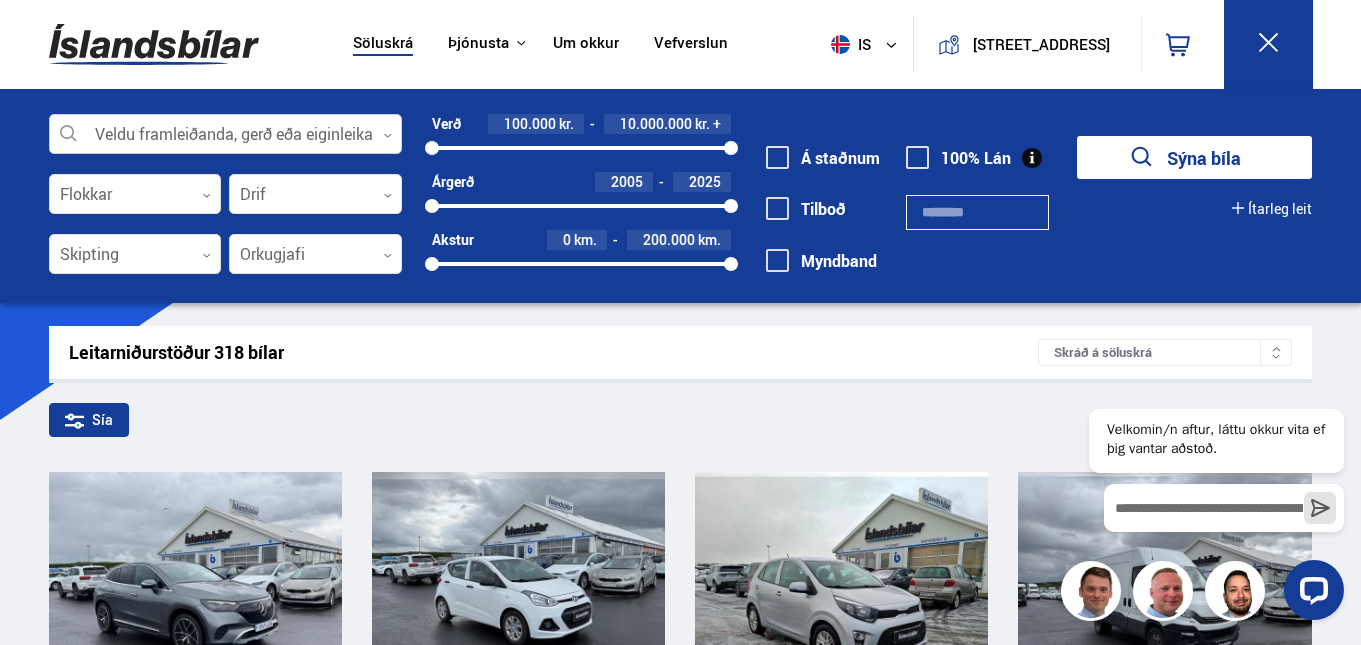 click at bounding box center [226, 135] 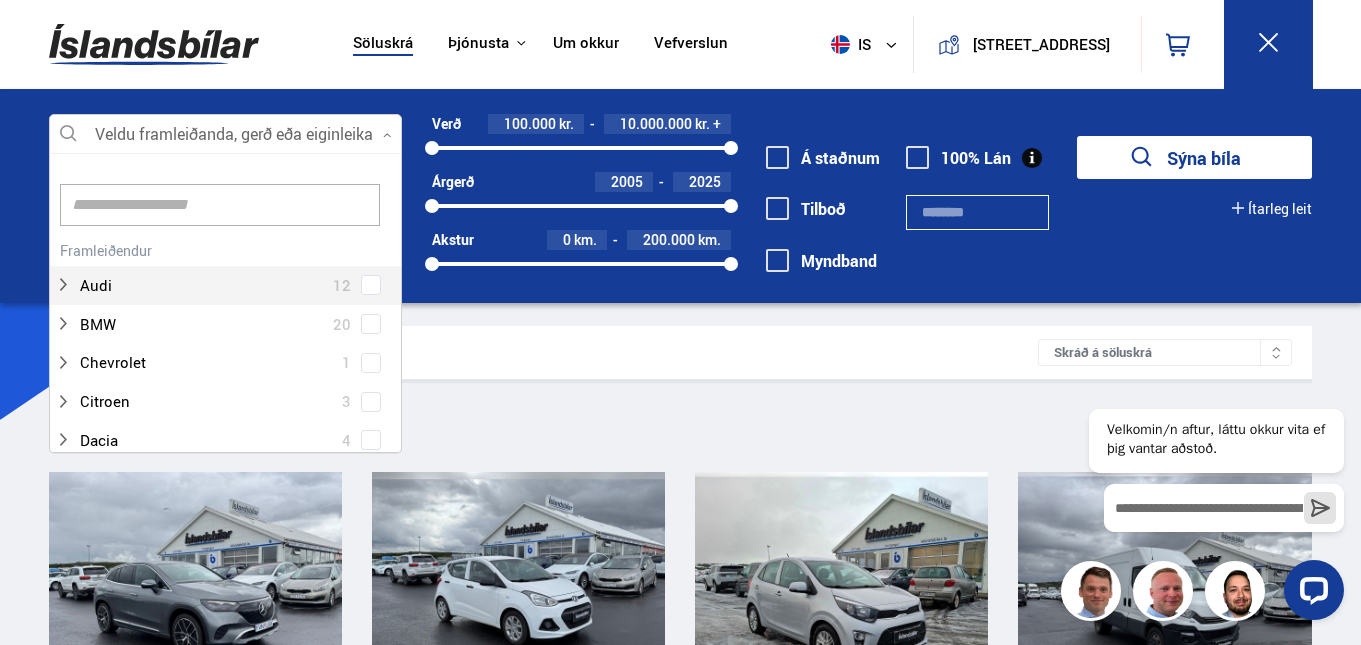 scroll, scrollTop: 302, scrollLeft: 361, axis: both 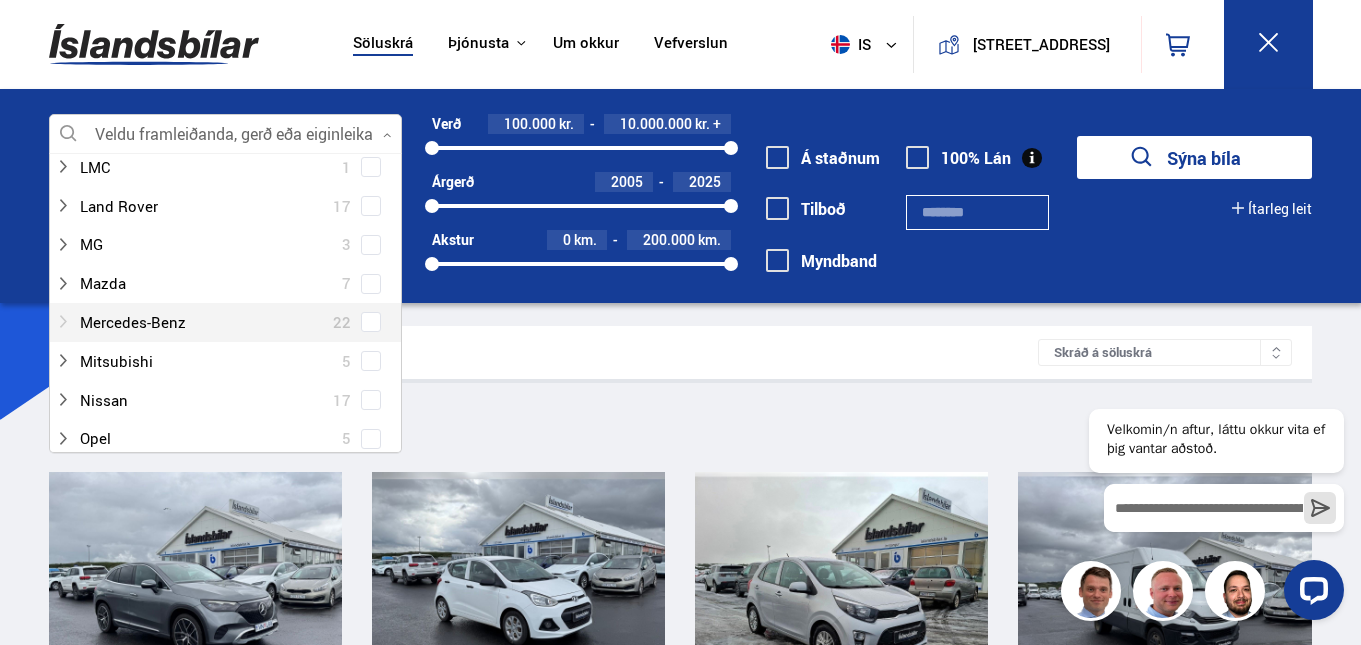 click at bounding box center (206, 322) 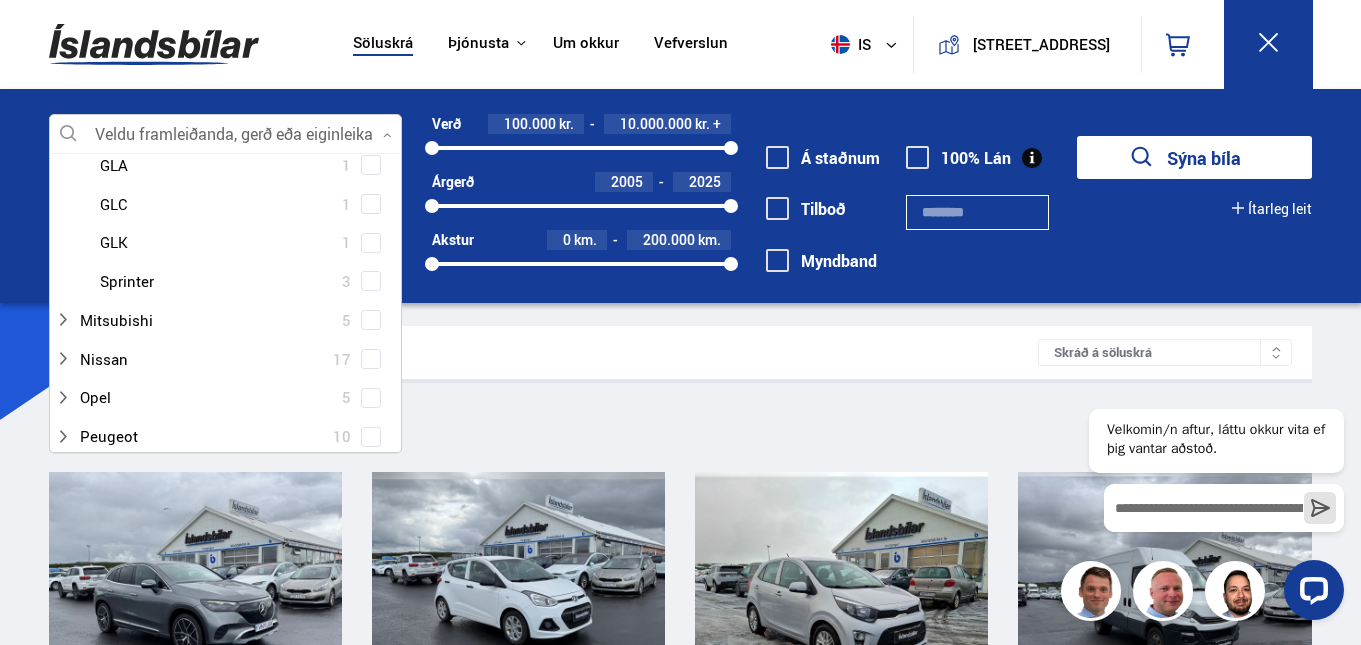 scroll, scrollTop: 1300, scrollLeft: 0, axis: vertical 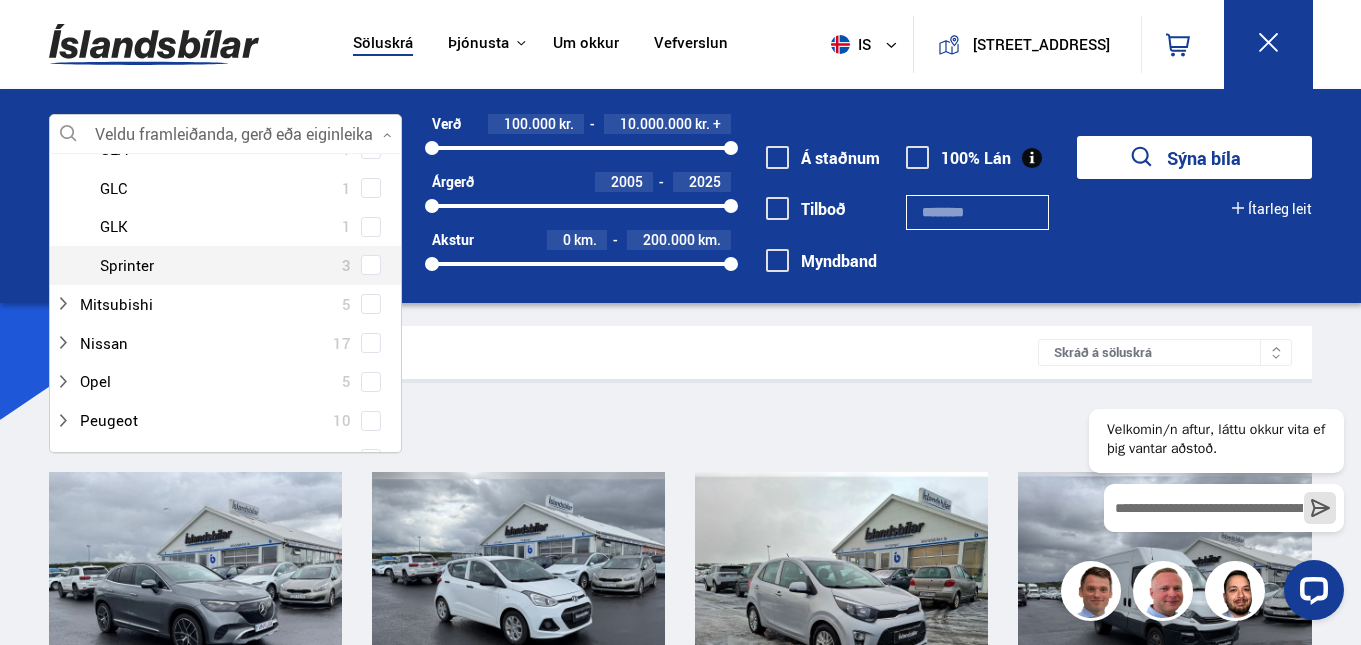 click at bounding box center (246, 265) 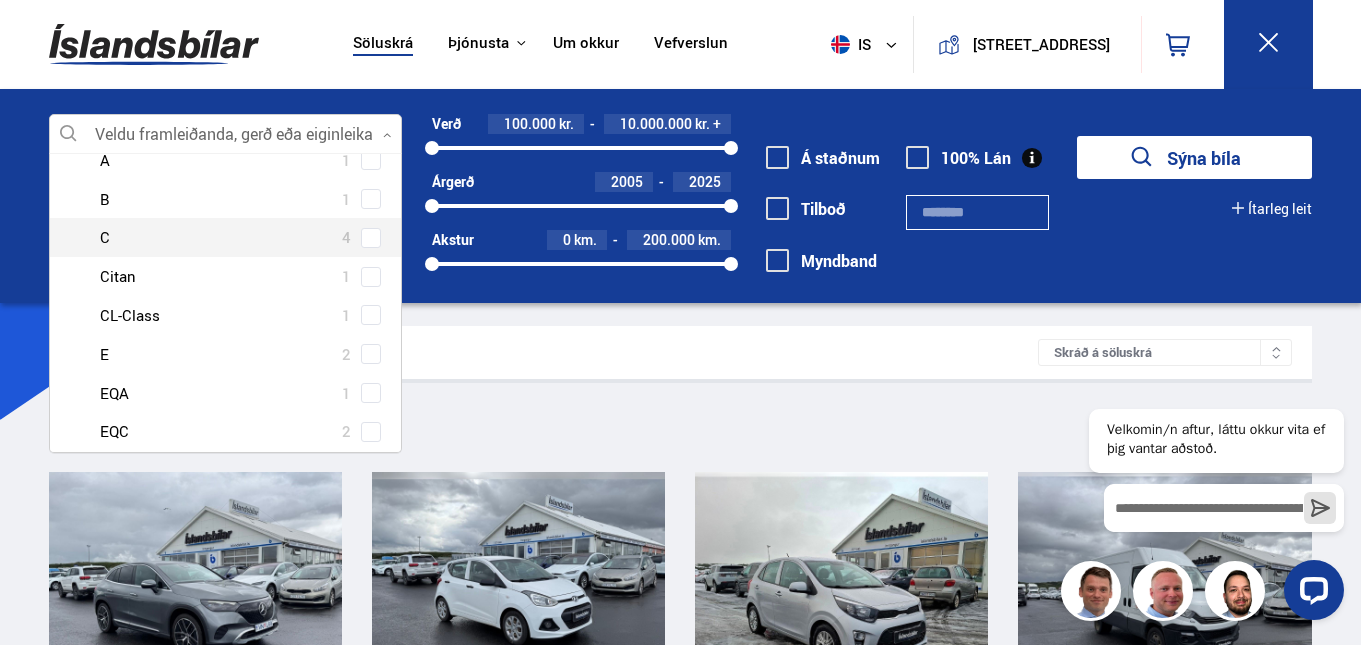 scroll, scrollTop: 900, scrollLeft: 0, axis: vertical 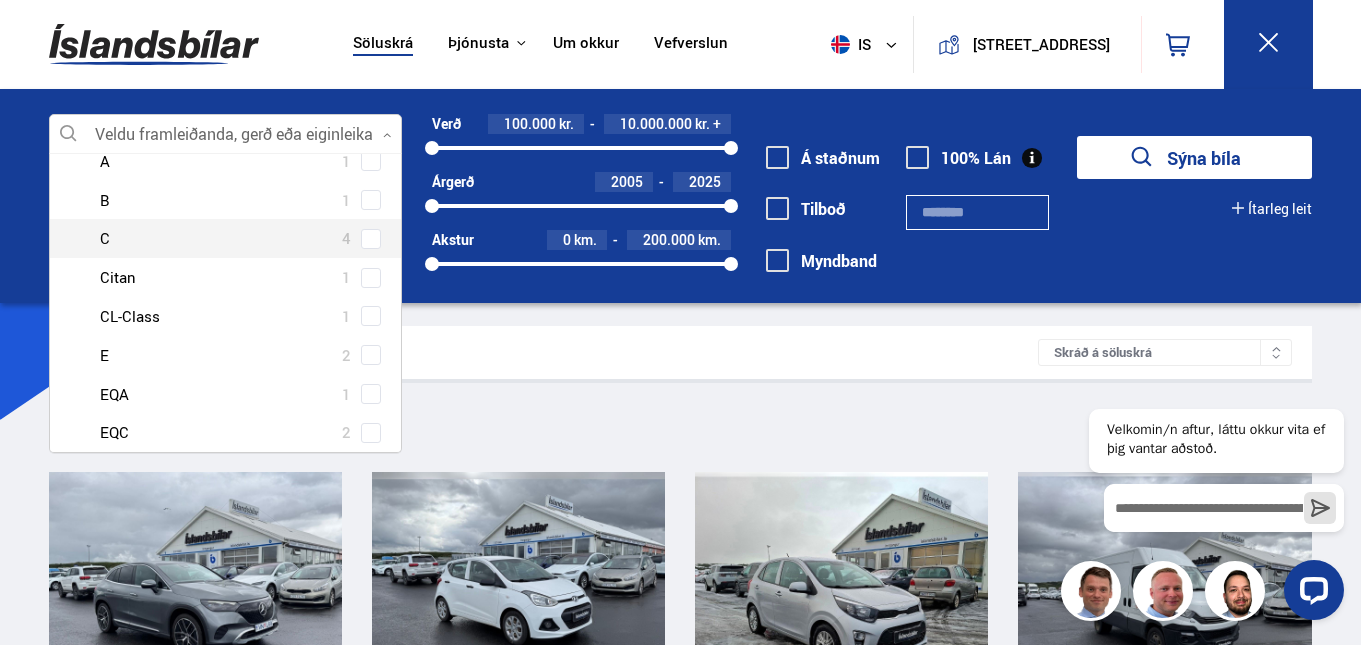 click on "Leitarniðurstöður 318 bílar
Skráð á [GEOGRAPHIC_DATA]" at bounding box center [680, 352] 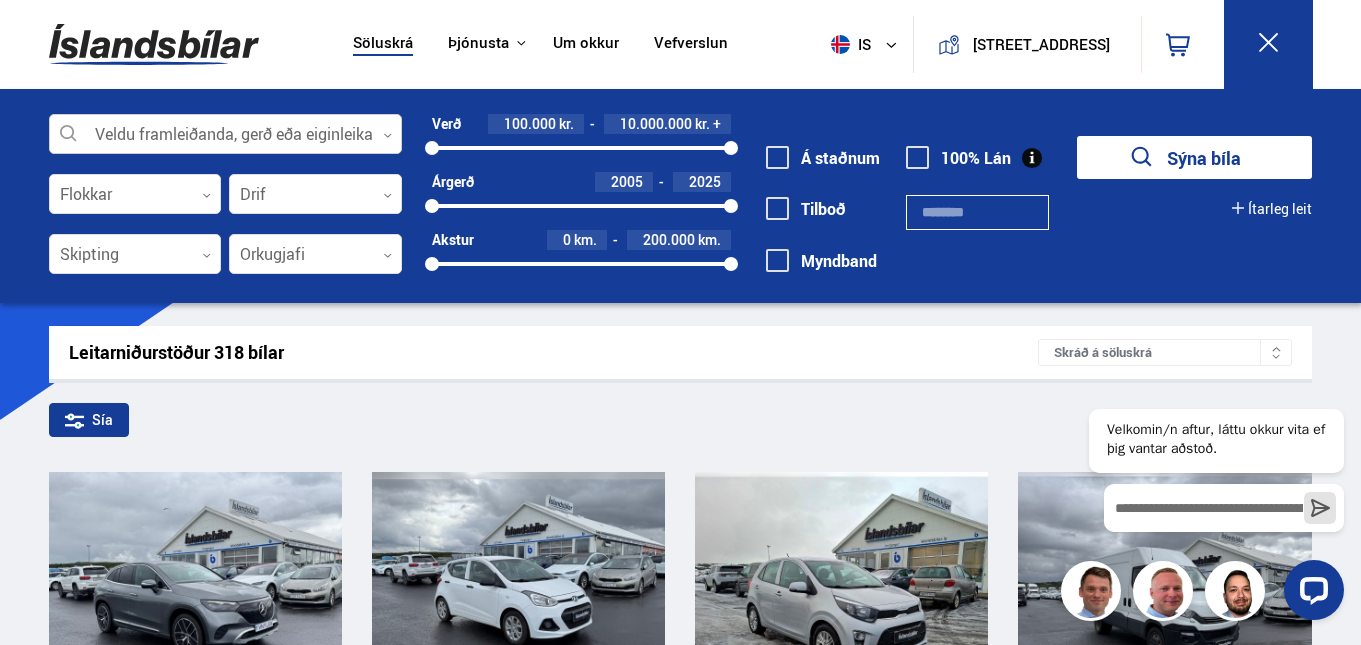 click at bounding box center (226, 135) 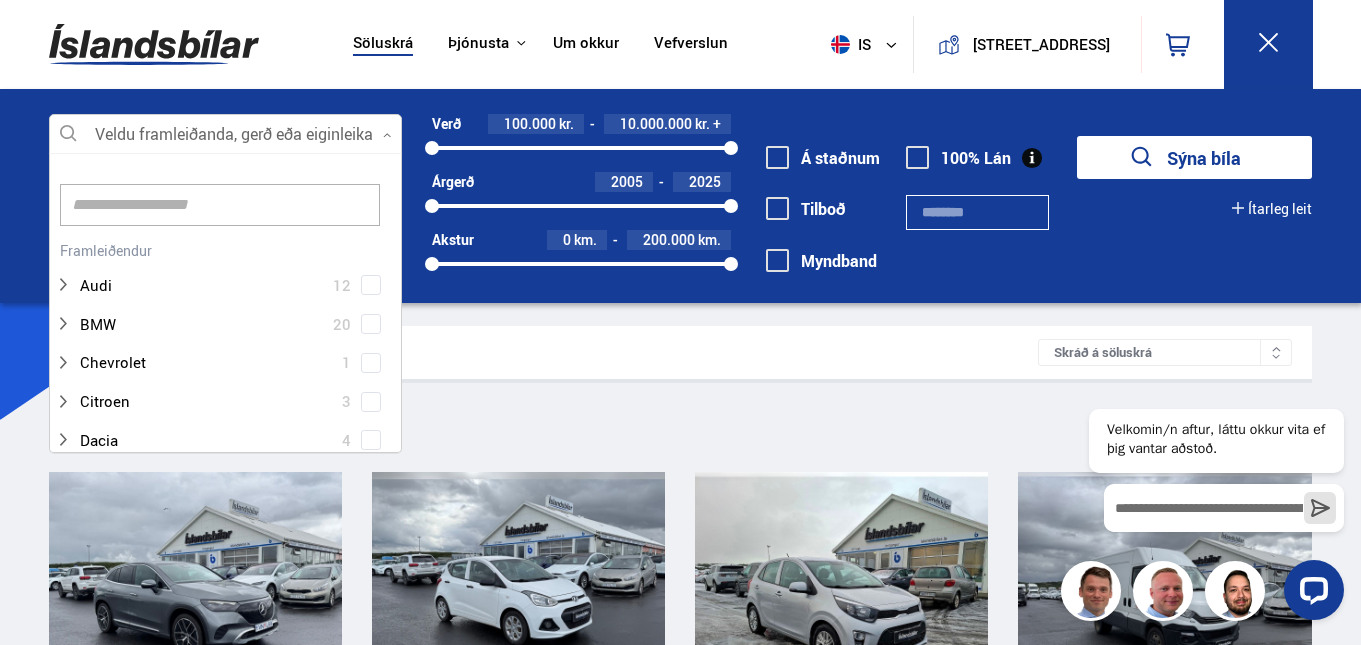 scroll, scrollTop: 302, scrollLeft: 361, axis: both 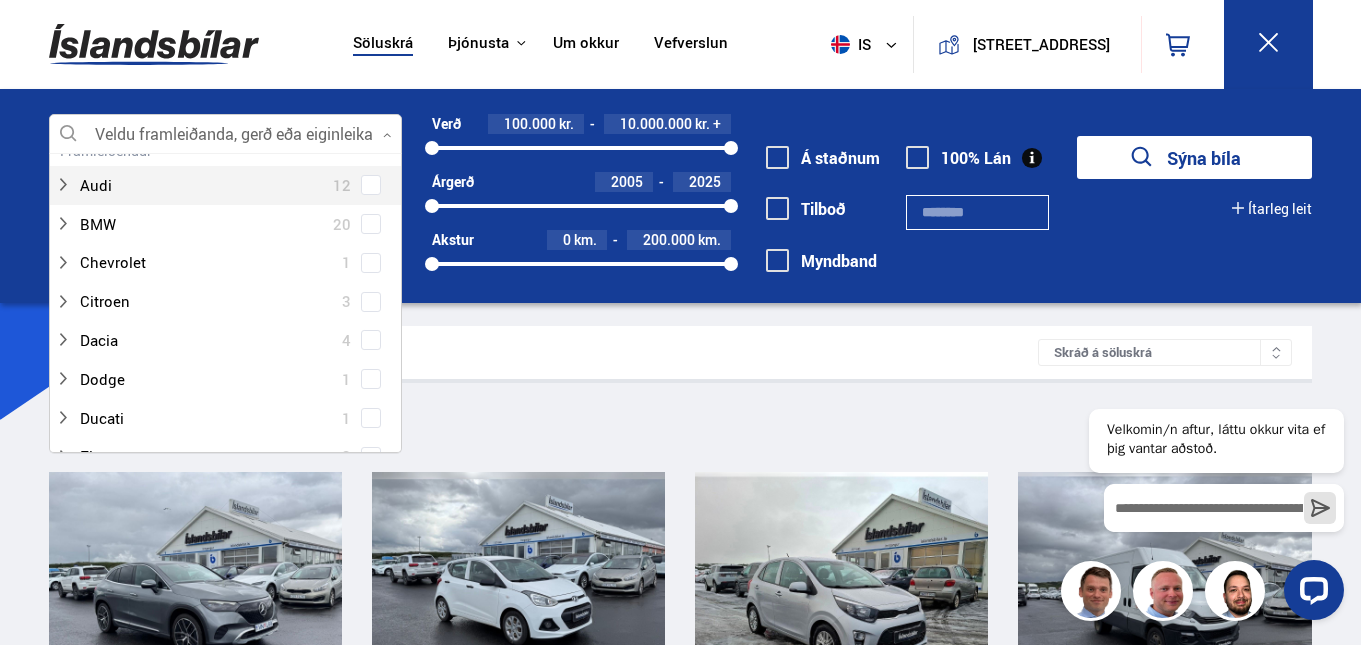 click at bounding box center (226, 135) 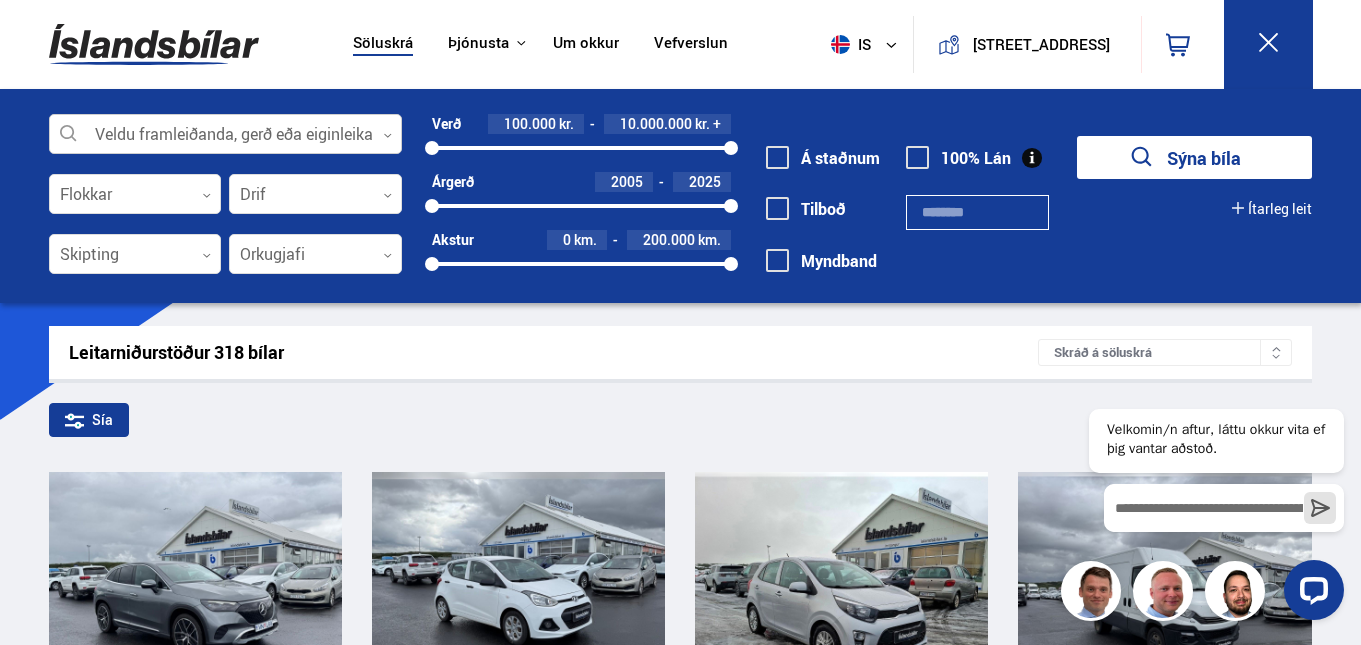 click at bounding box center (226, 135) 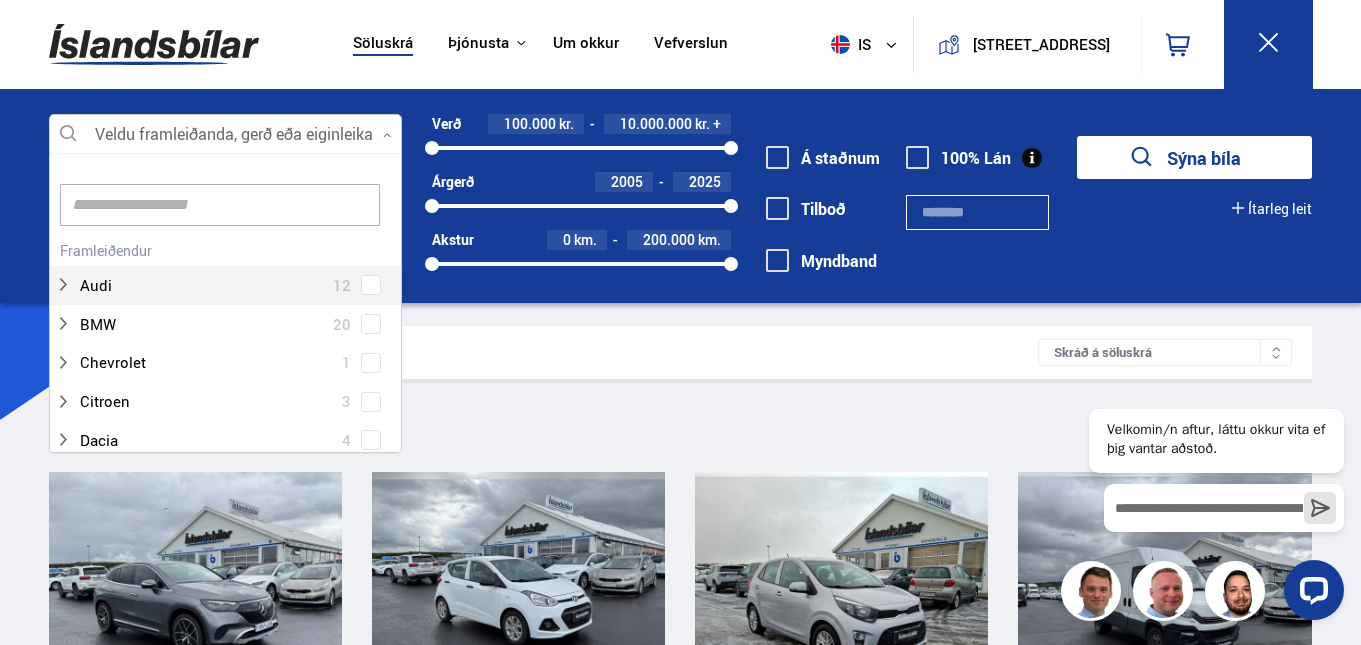 scroll, scrollTop: 302, scrollLeft: 361, axis: both 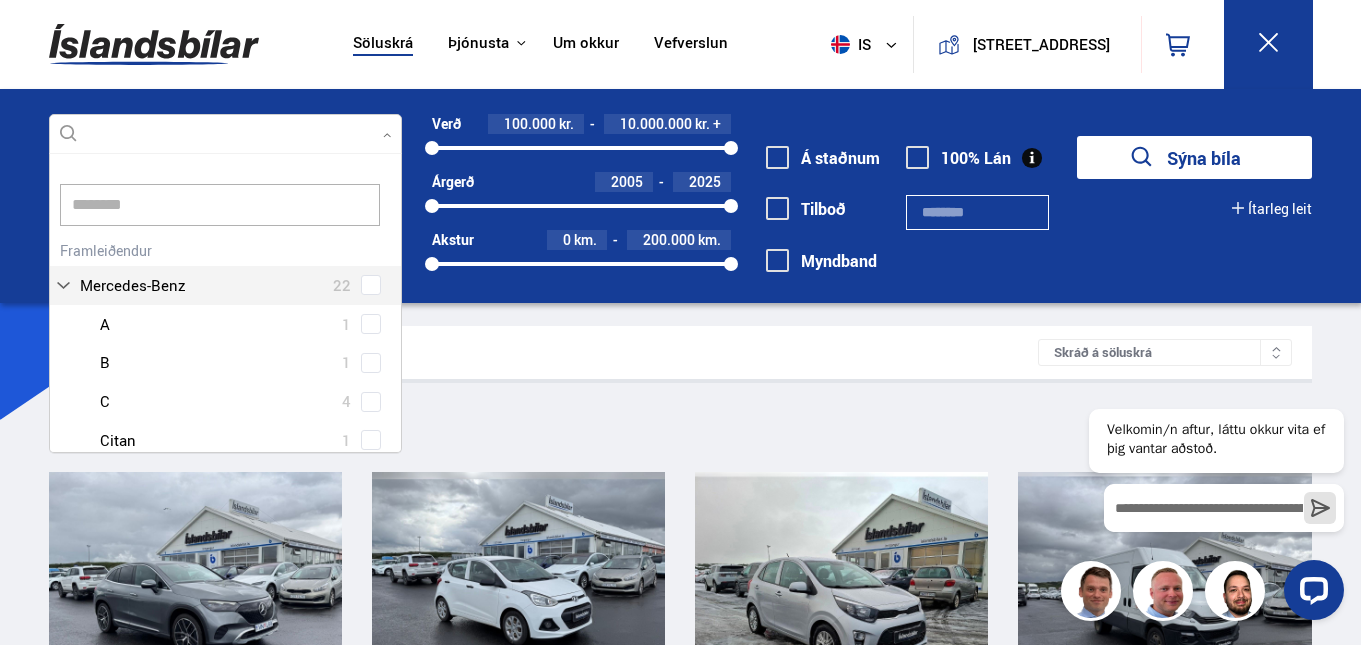 type on "********" 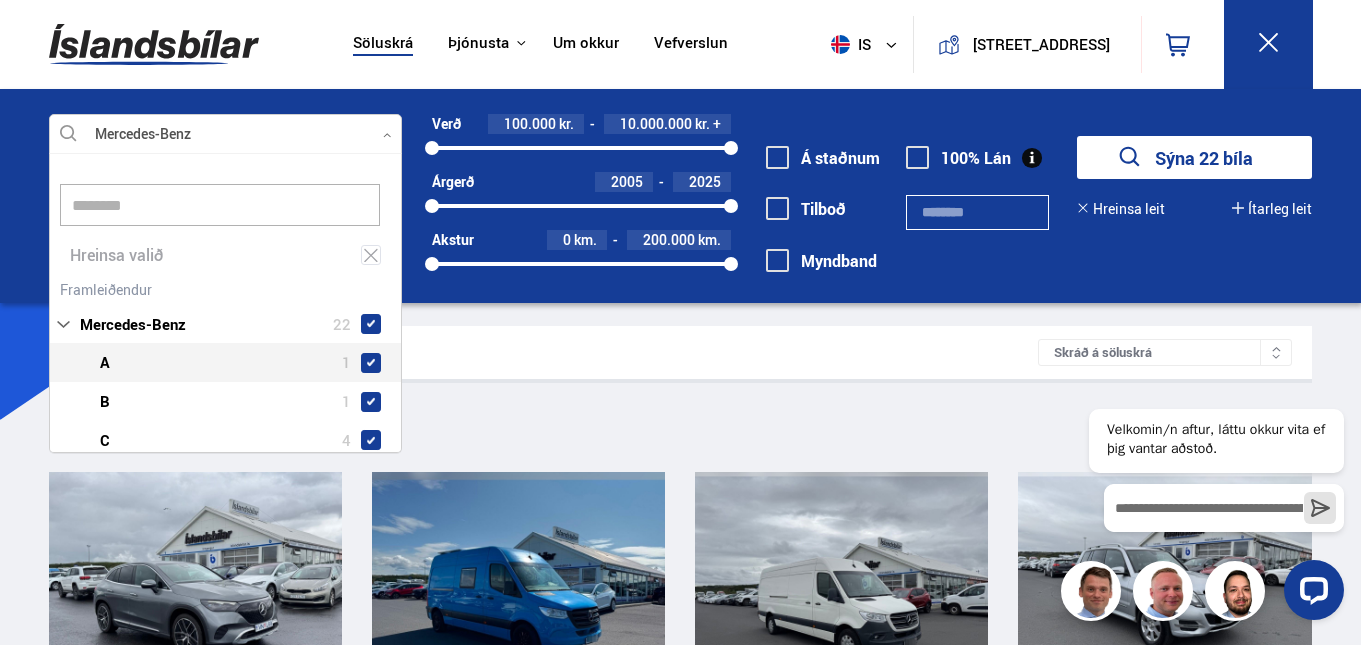 scroll, scrollTop: 100, scrollLeft: 0, axis: vertical 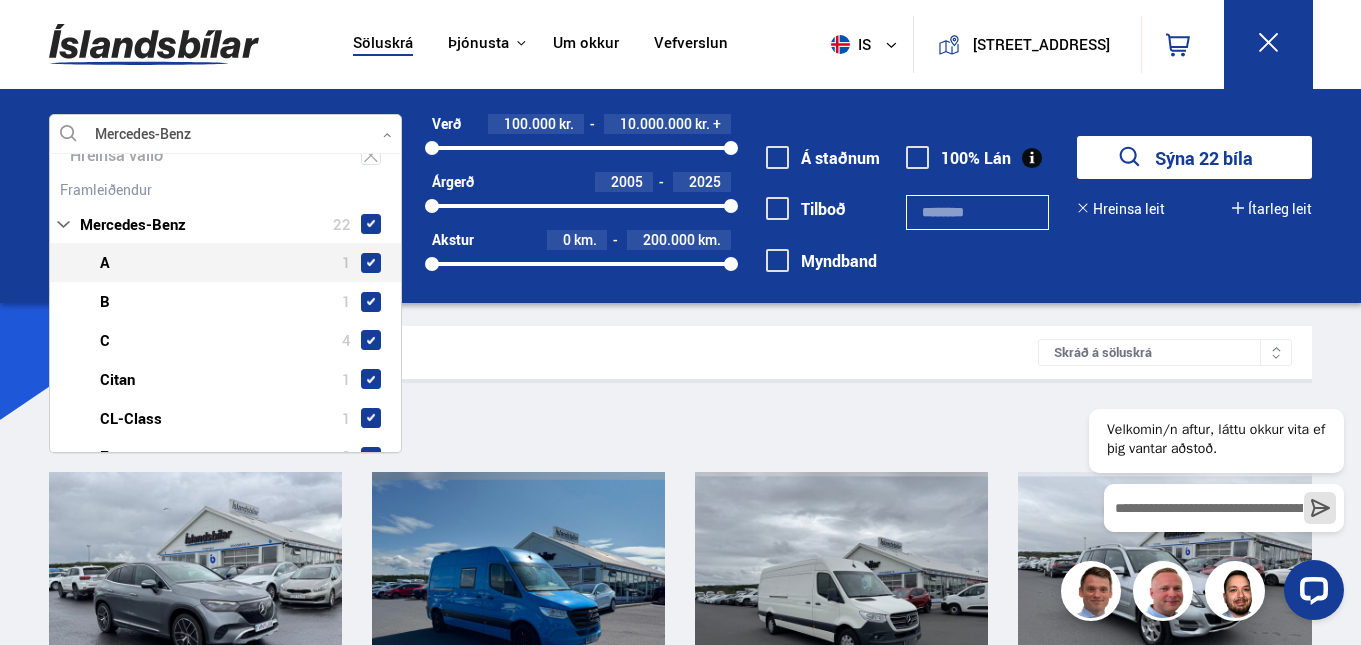 click at bounding box center (371, 263) 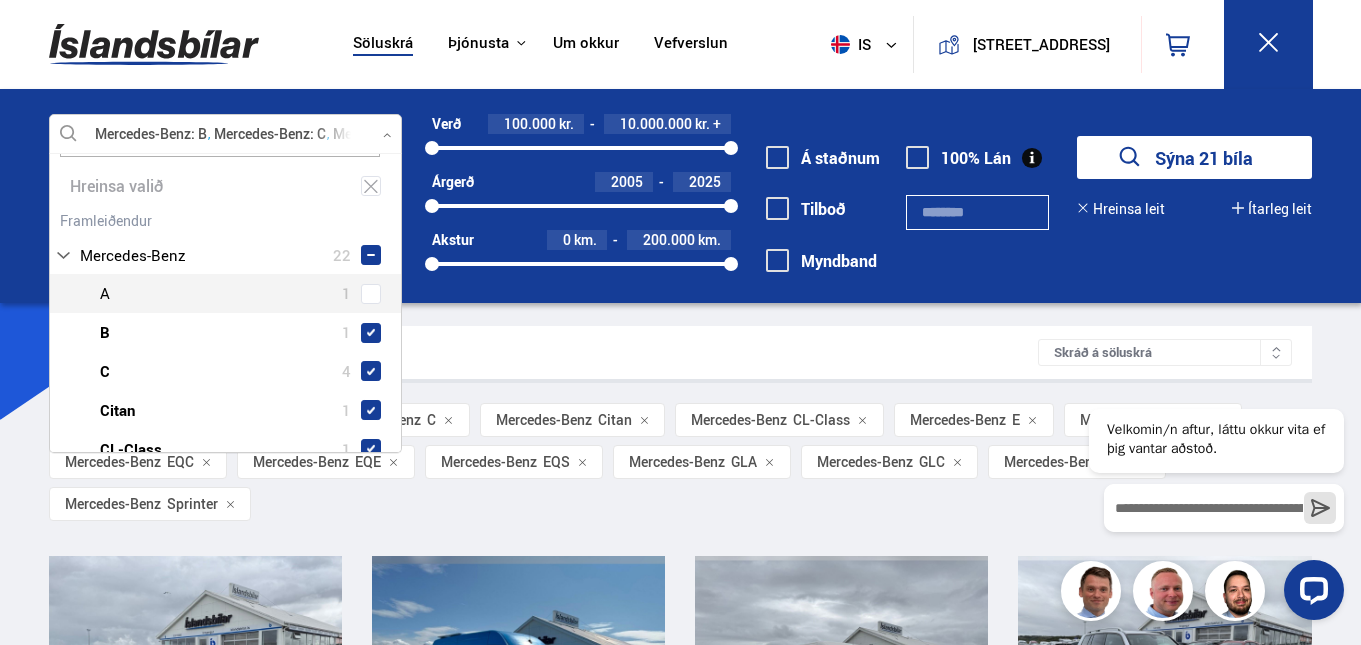scroll, scrollTop: 100, scrollLeft: 0, axis: vertical 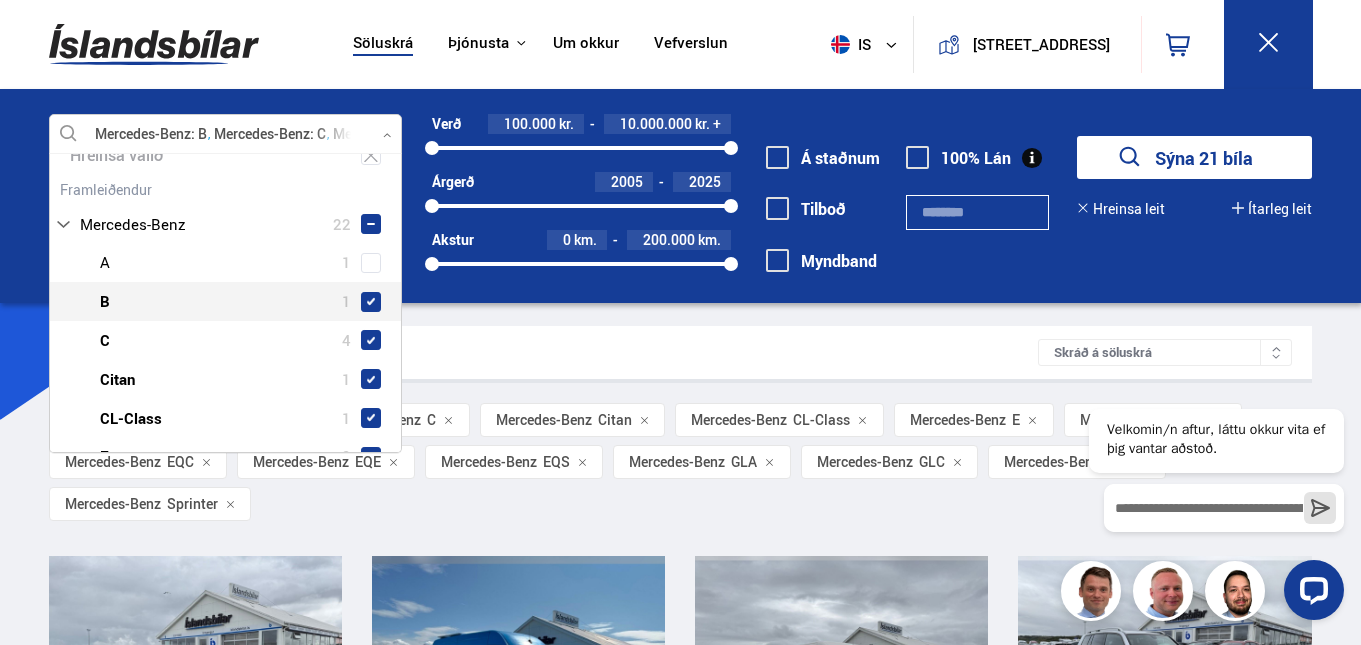click at bounding box center (371, 302) 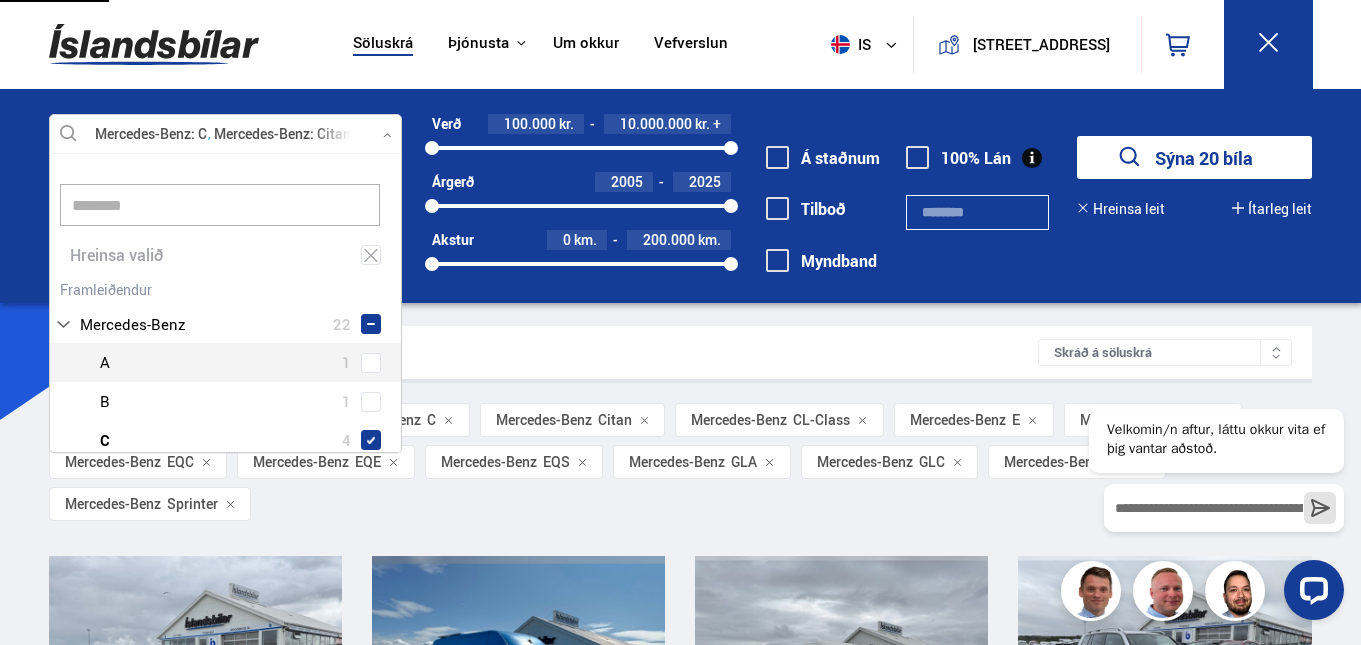 scroll, scrollTop: 182, scrollLeft: 0, axis: vertical 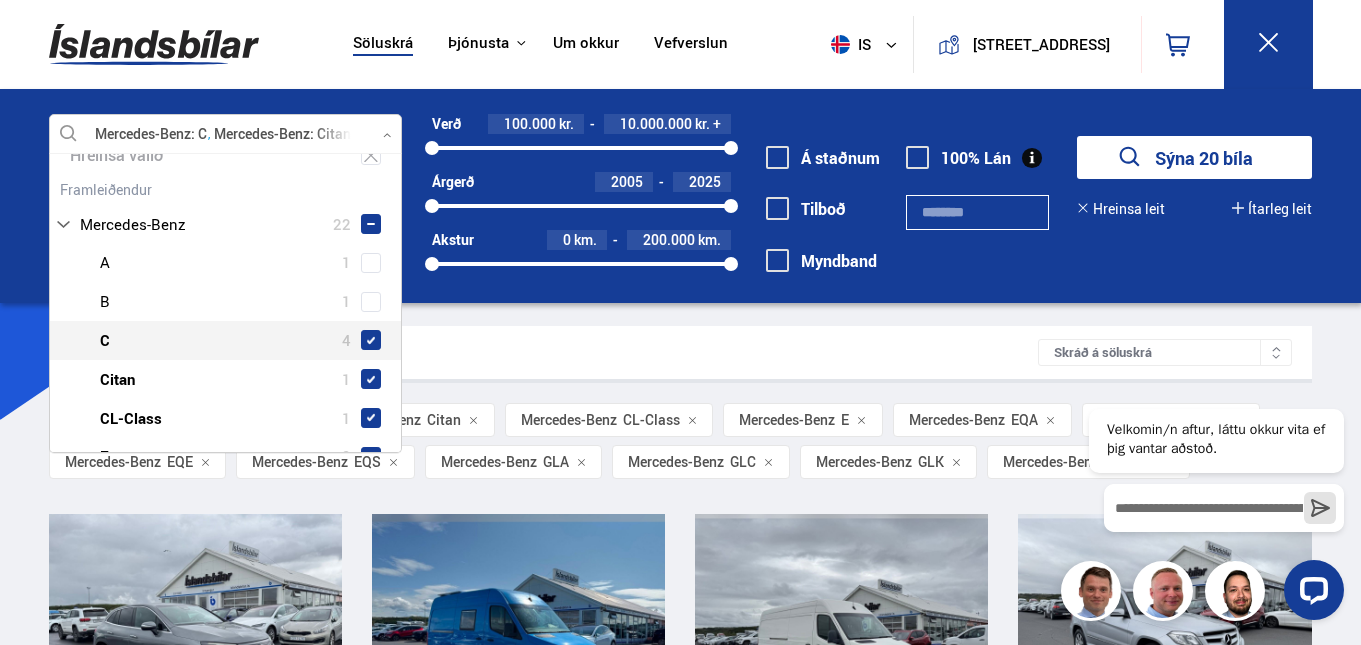 click at bounding box center [371, 340] 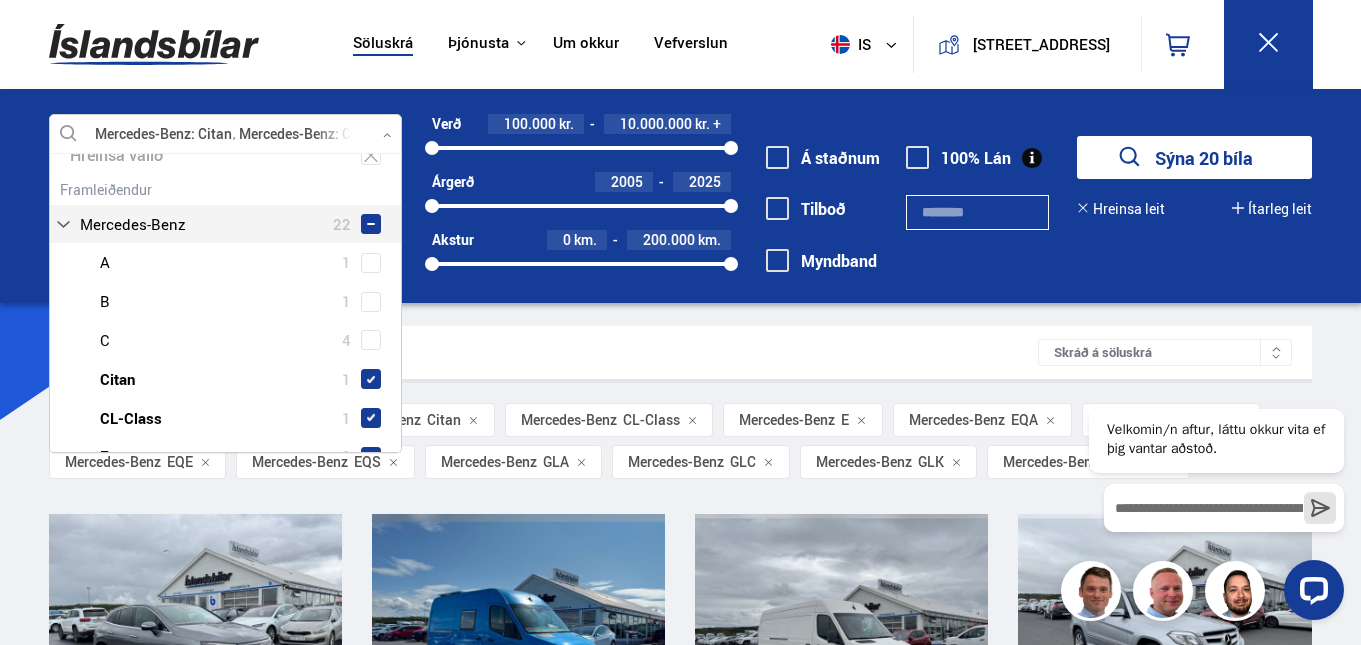 scroll, scrollTop: 0, scrollLeft: 0, axis: both 